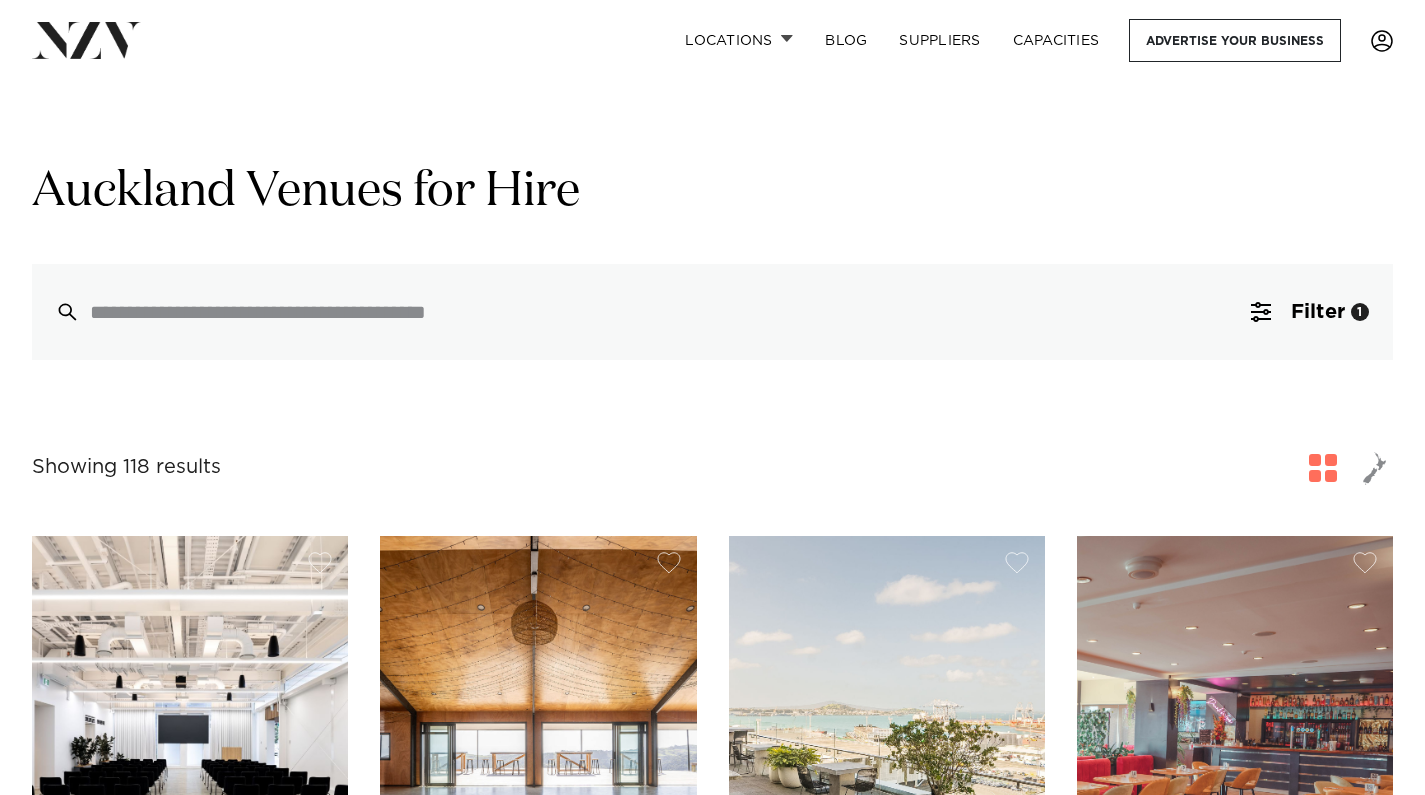 scroll, scrollTop: 0, scrollLeft: 0, axis: both 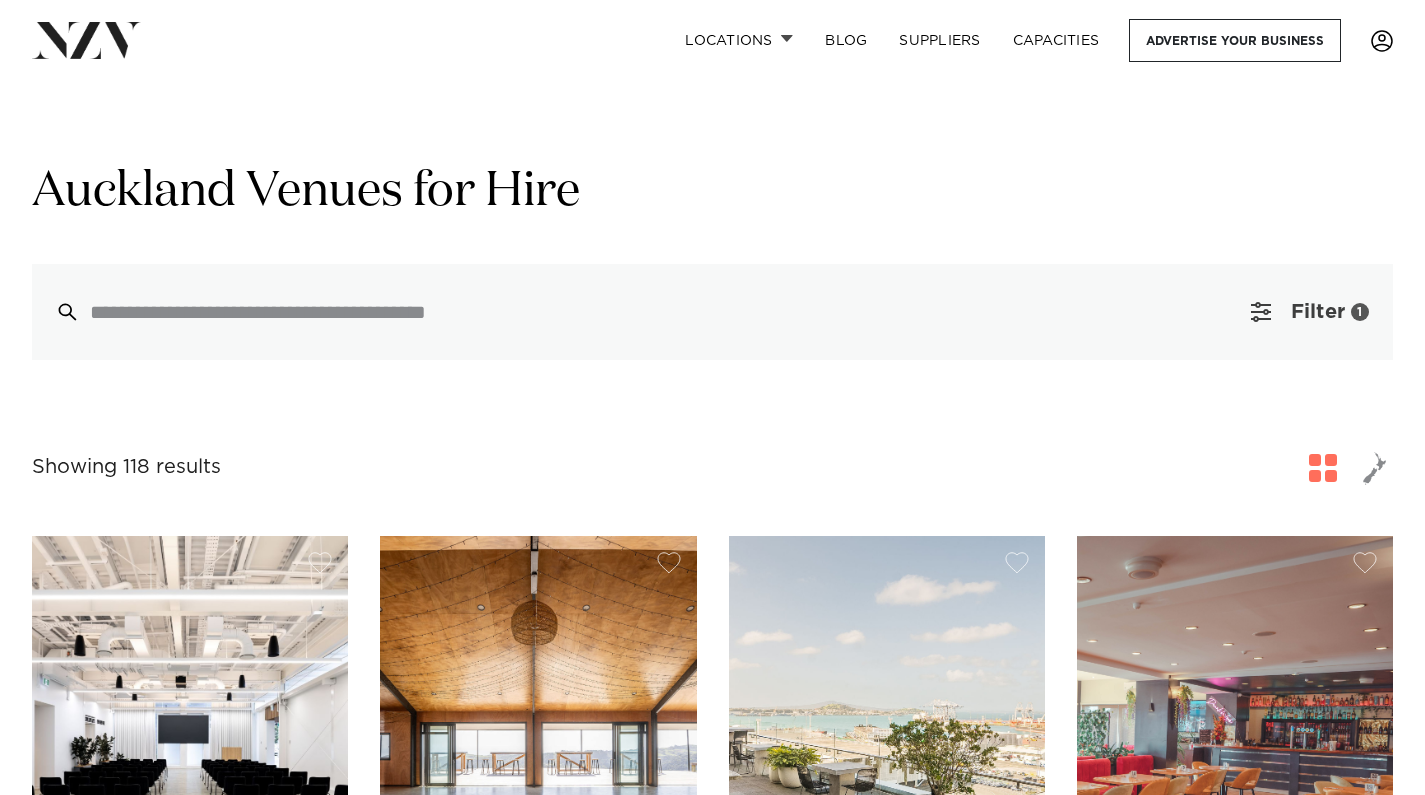 click on "Filter" at bounding box center [1318, 312] 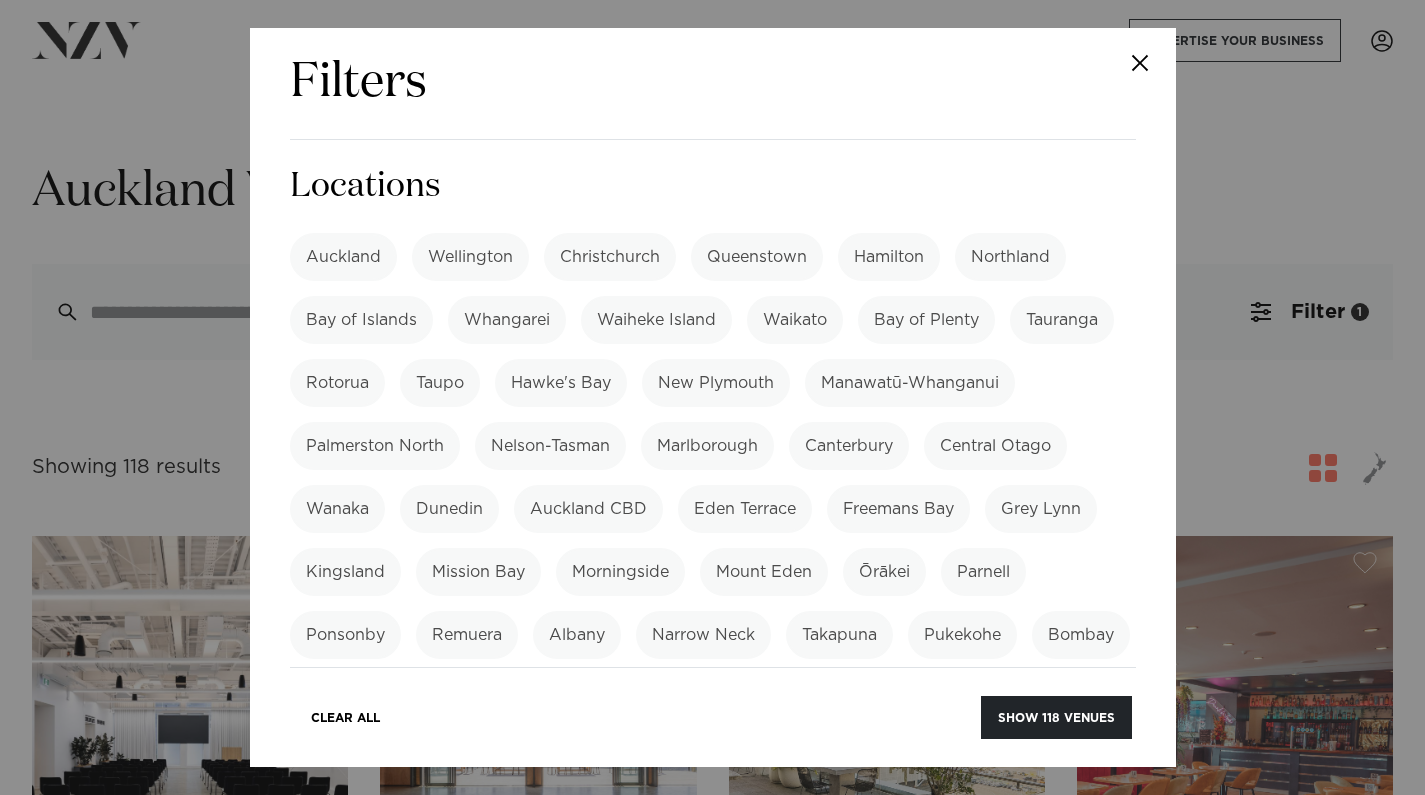 click at bounding box center [1141, 63] 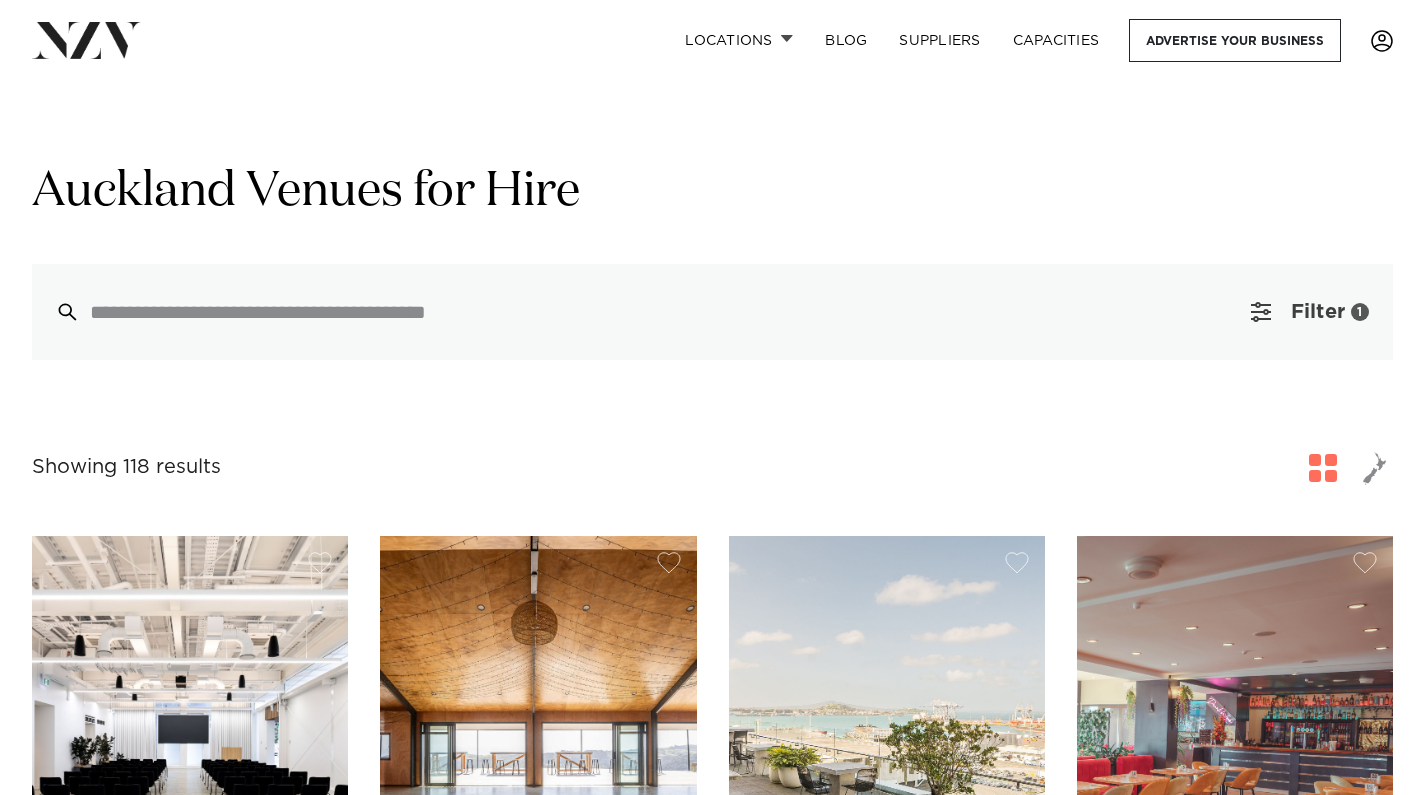 click at bounding box center [1261, 312] 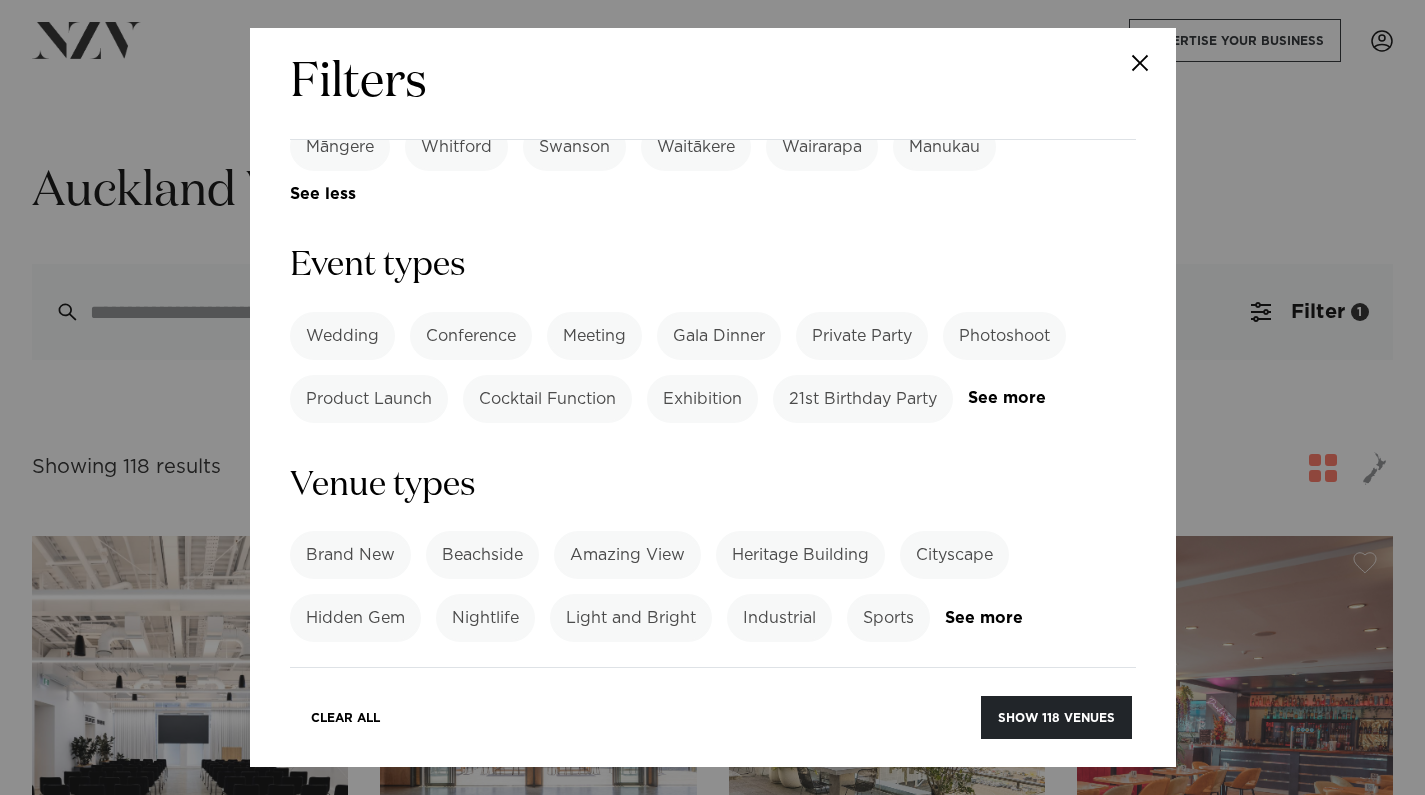 scroll, scrollTop: 678, scrollLeft: 0, axis: vertical 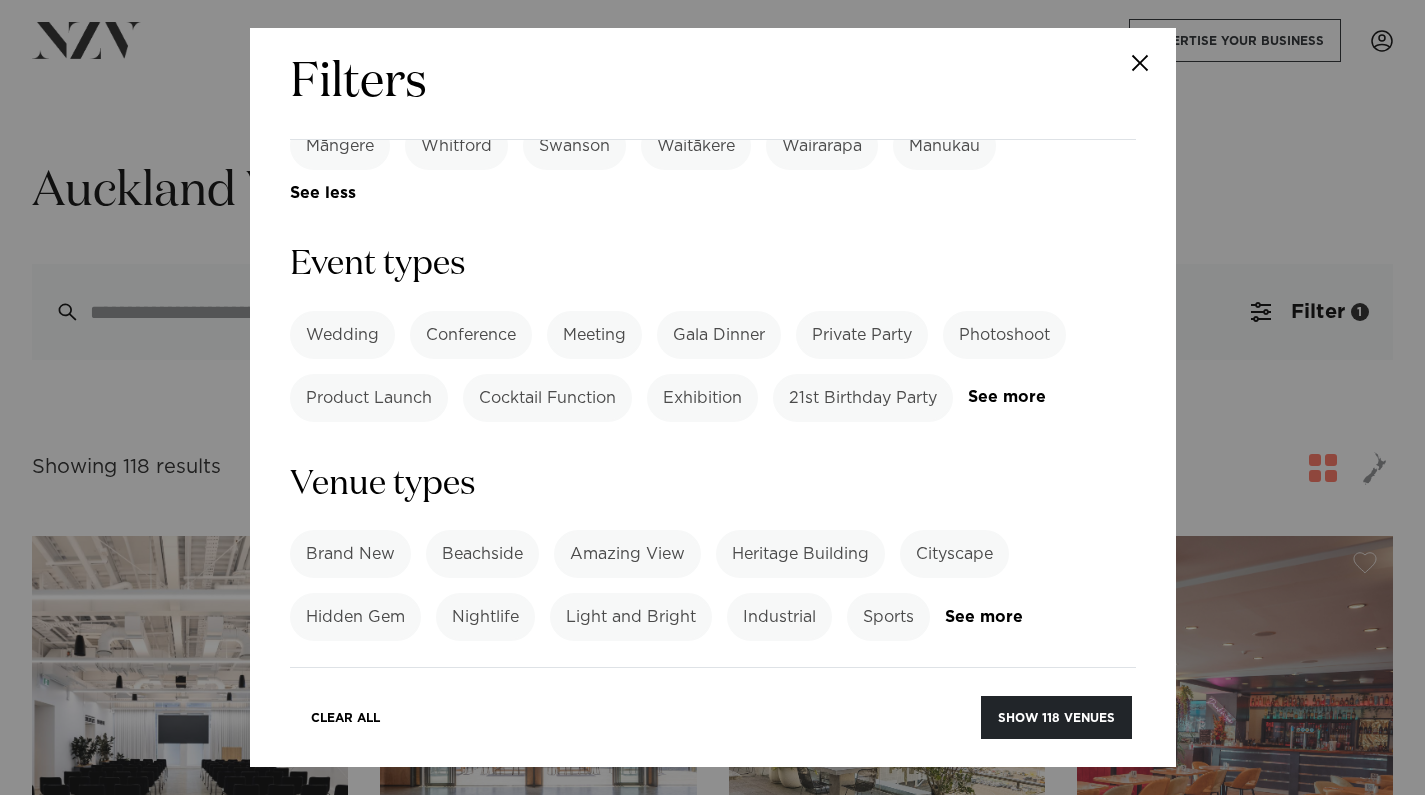 click on "Wedding" at bounding box center (342, 335) 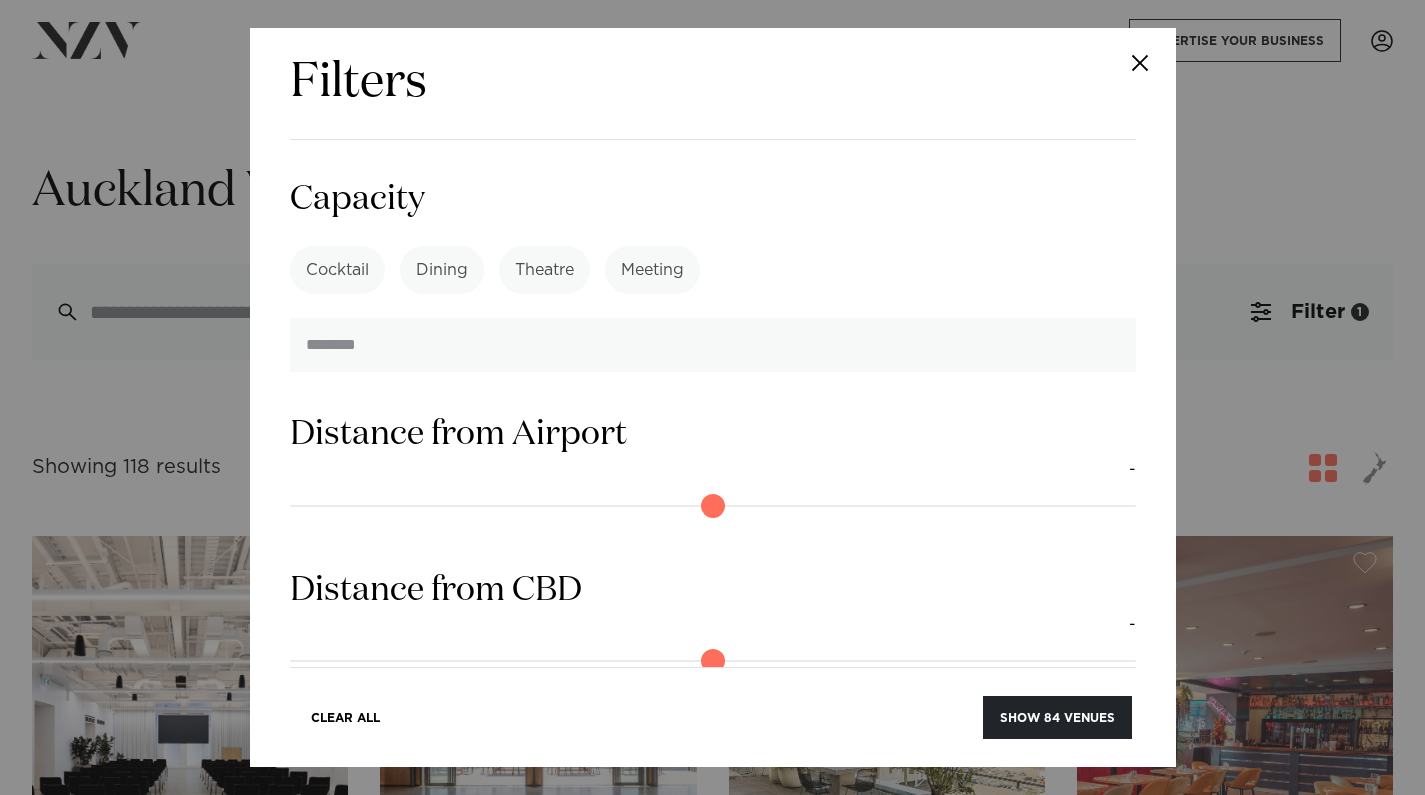 scroll, scrollTop: 1449, scrollLeft: 0, axis: vertical 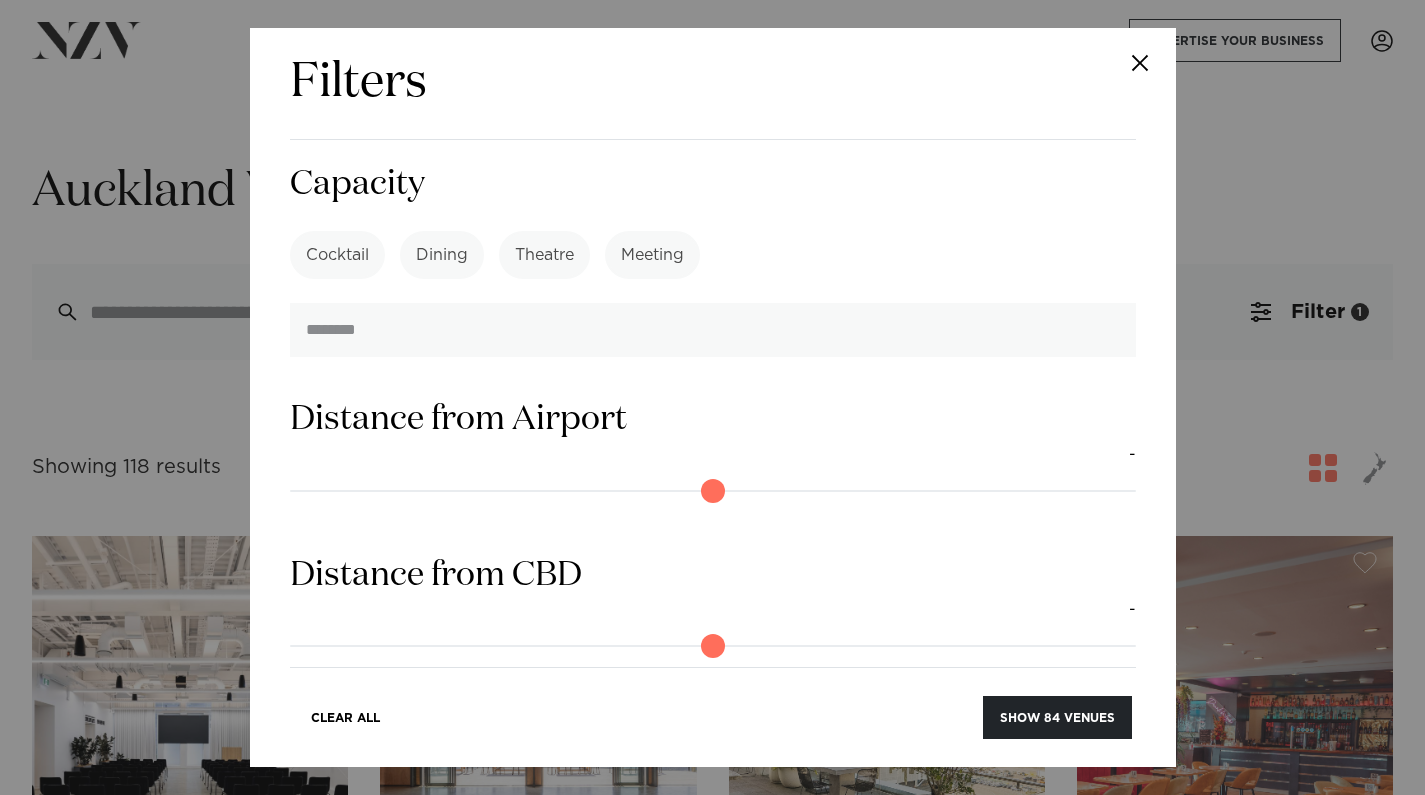 click on "Dining" at bounding box center [442, 255] 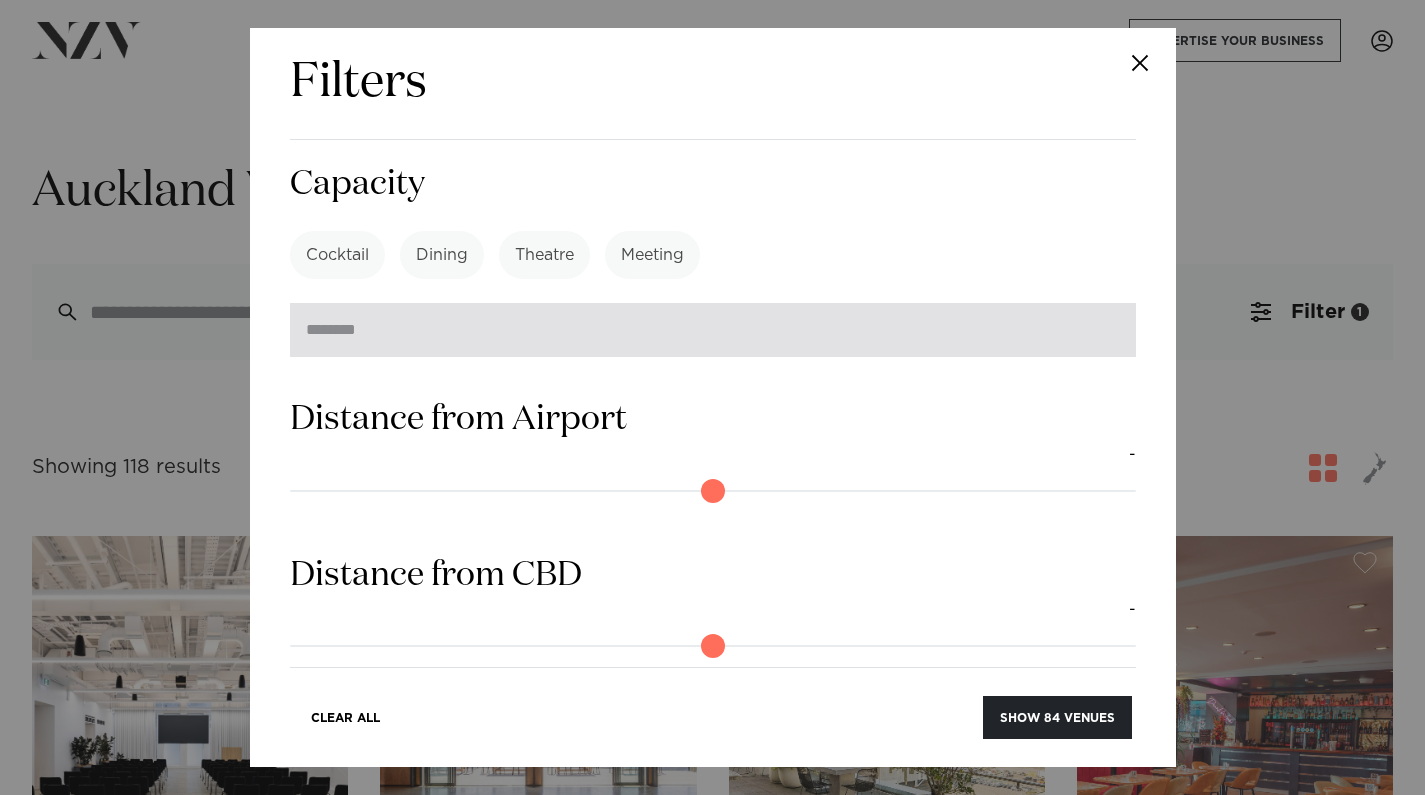 click at bounding box center (713, 330) 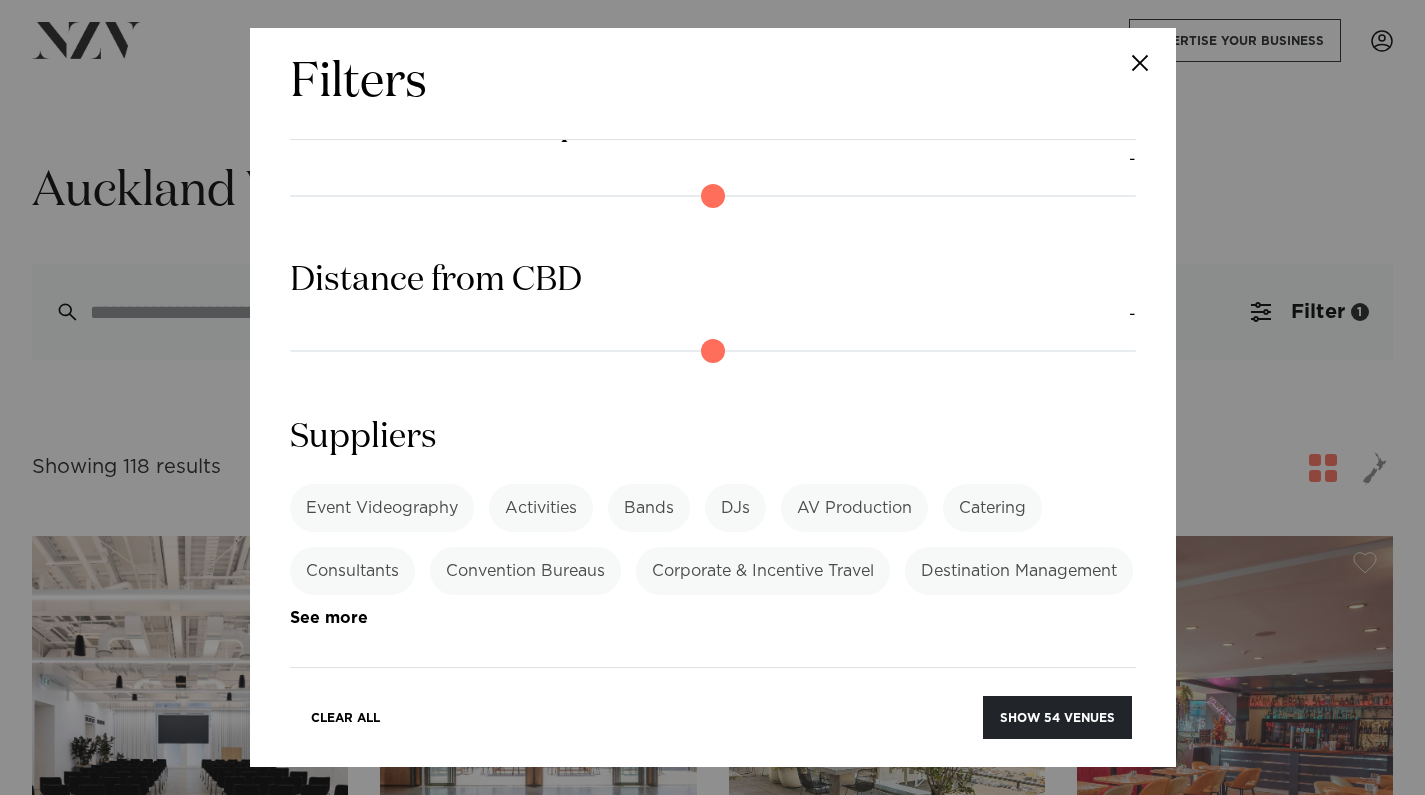 scroll, scrollTop: 1765, scrollLeft: 0, axis: vertical 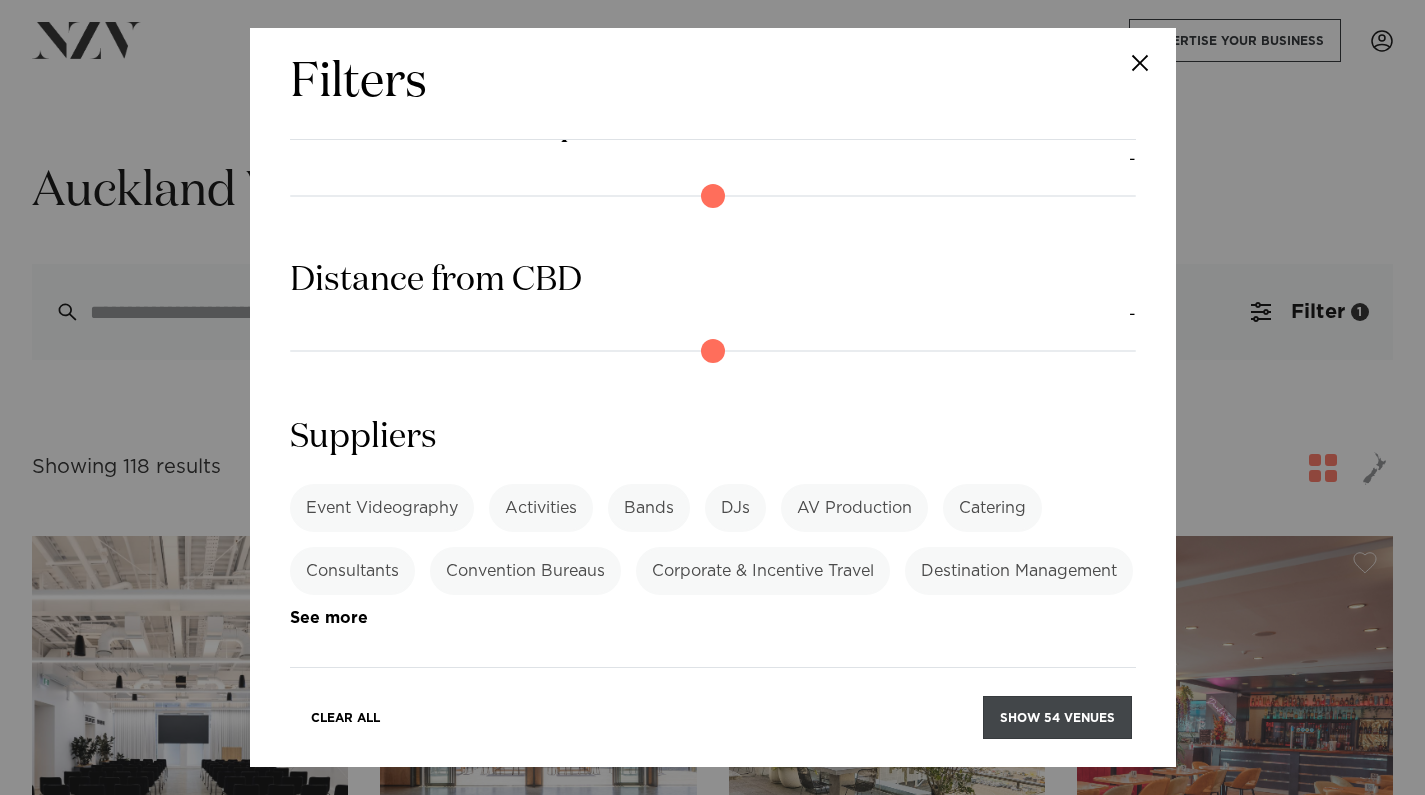 type on "***" 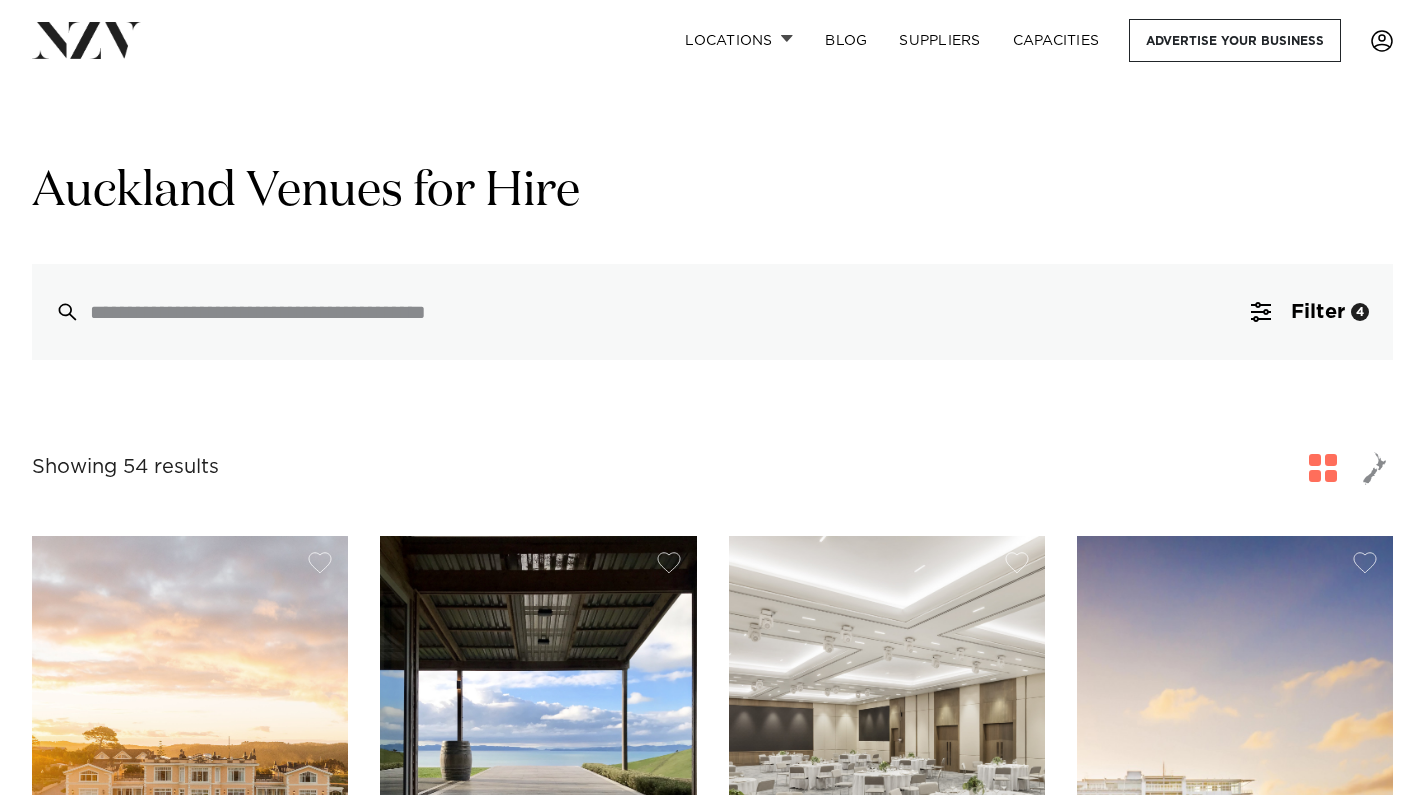 scroll, scrollTop: 0, scrollLeft: 0, axis: both 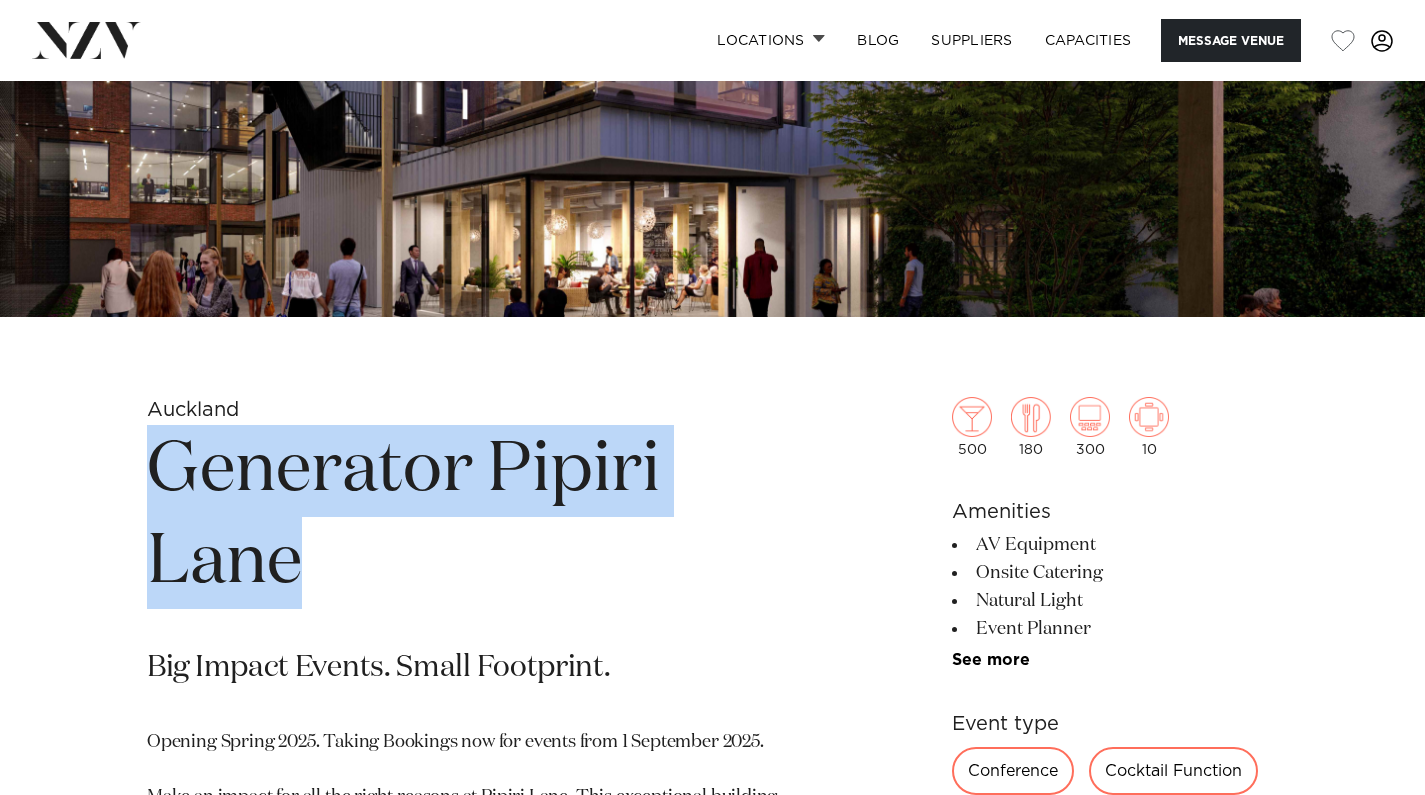 drag, startPoint x: 308, startPoint y: 570, endPoint x: 153, endPoint y: 490, distance: 174.42764 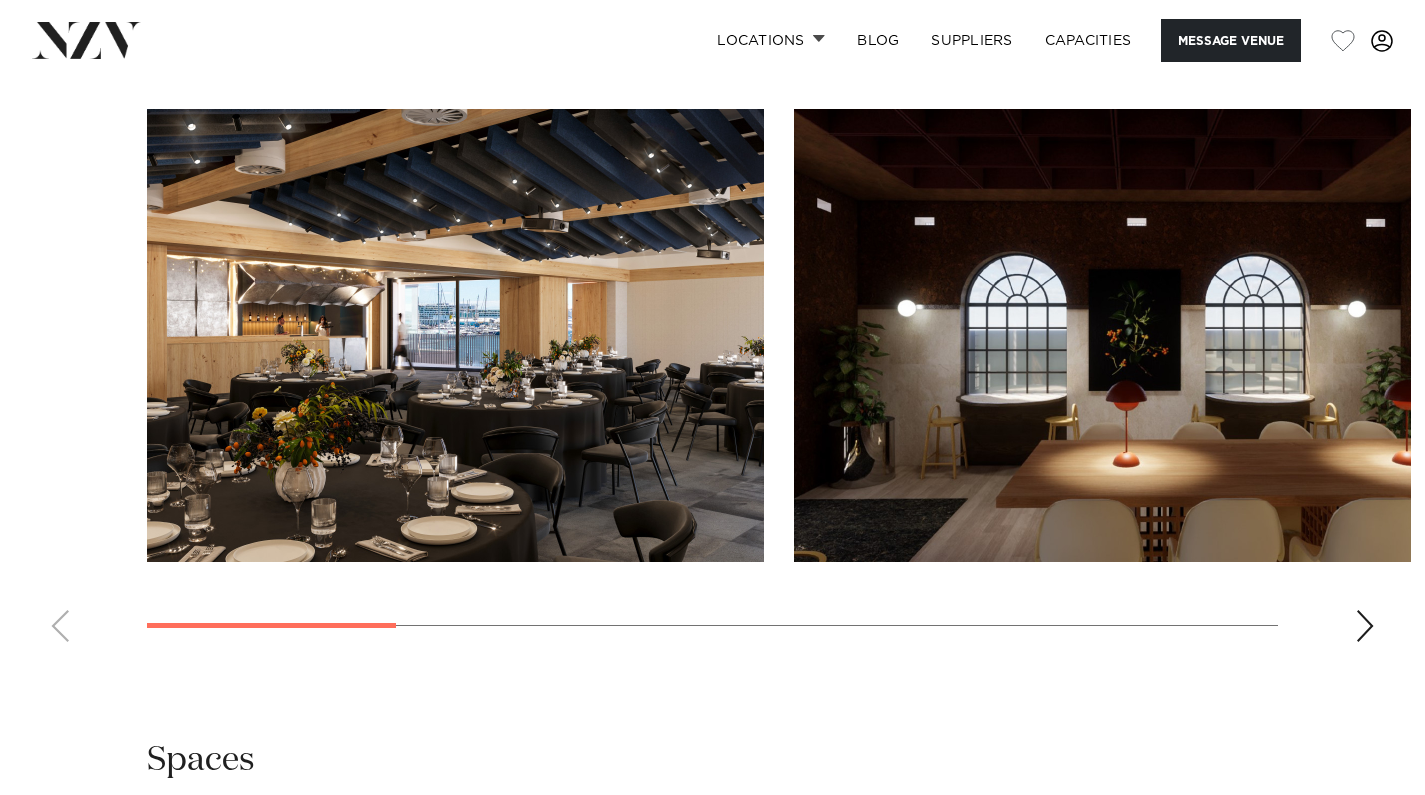 scroll, scrollTop: 1910, scrollLeft: 0, axis: vertical 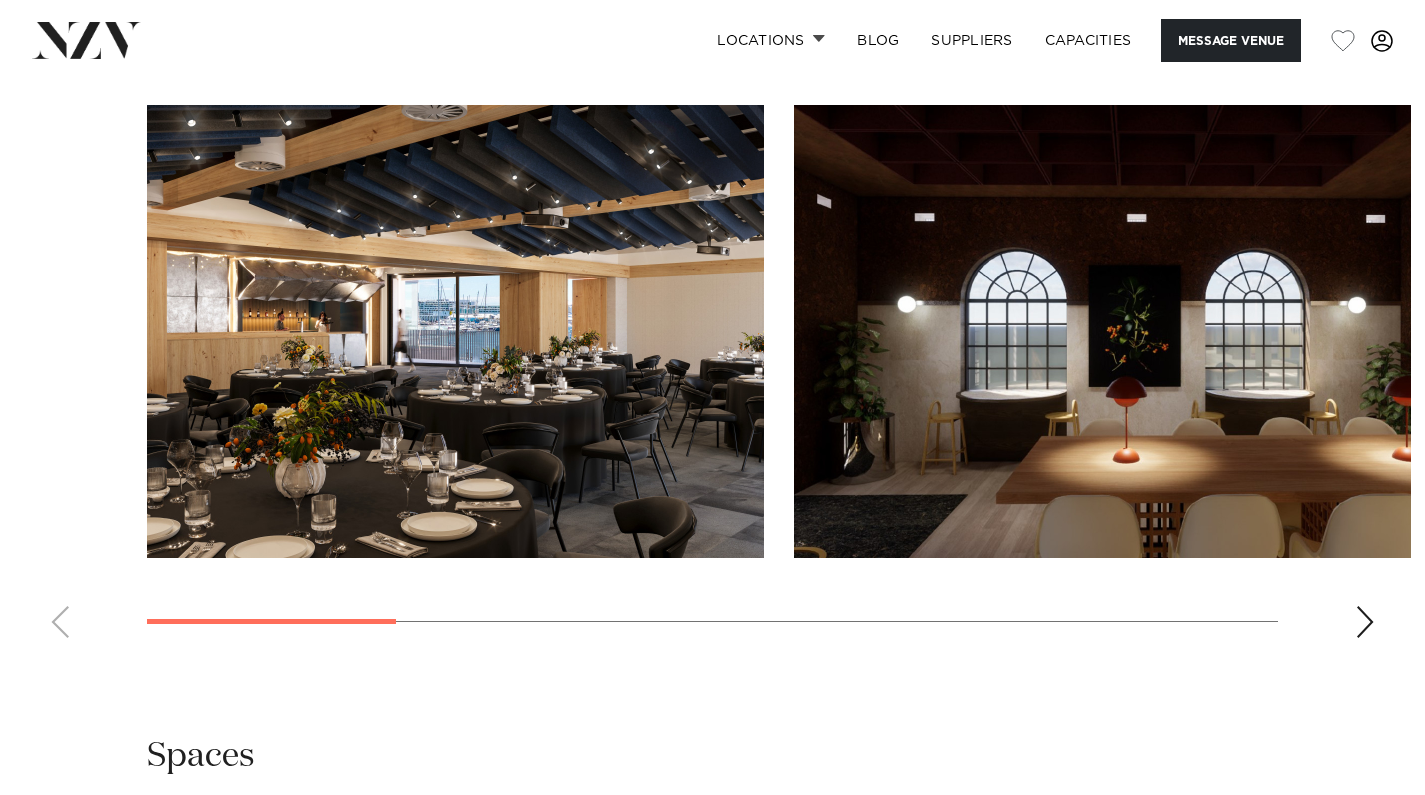 click at bounding box center [1365, 622] 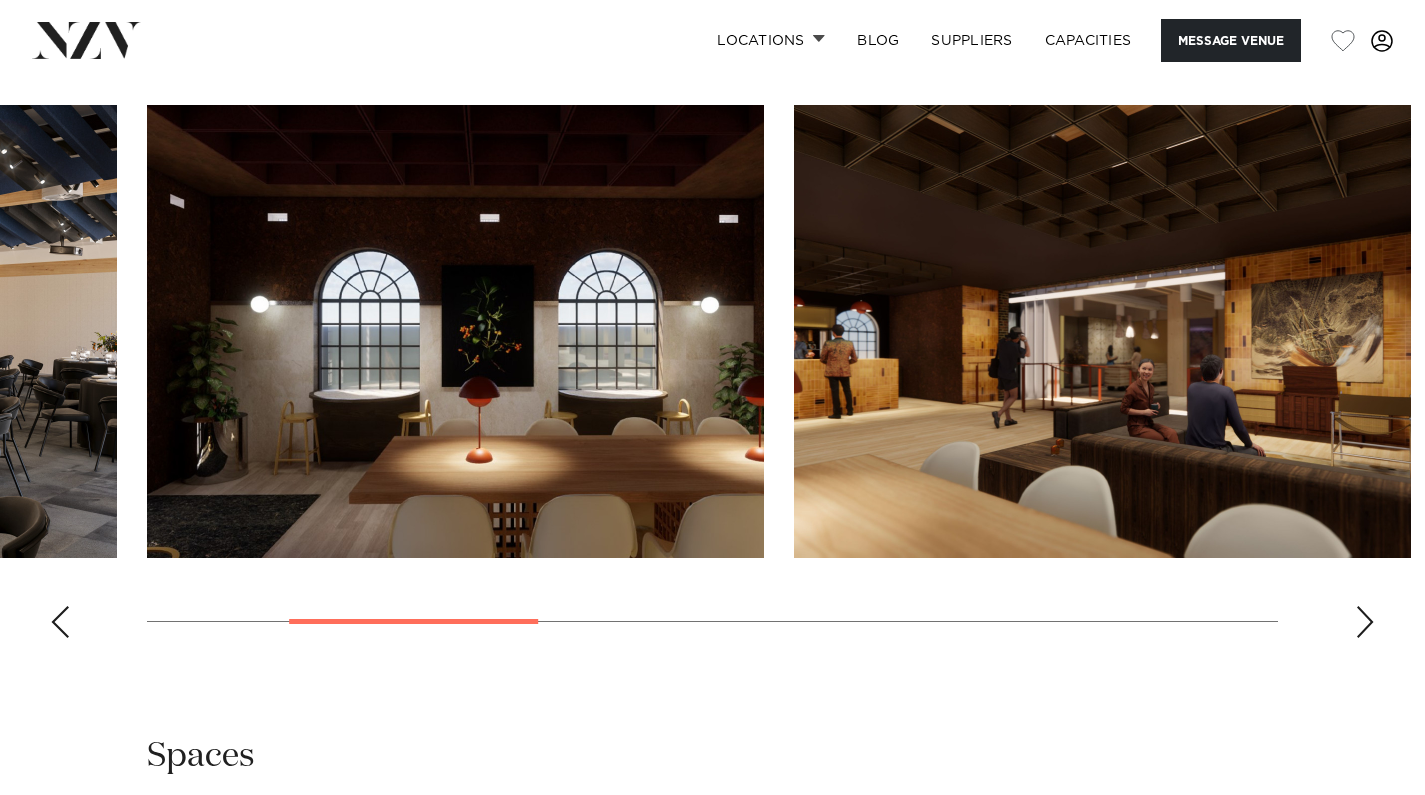 click at bounding box center [1365, 622] 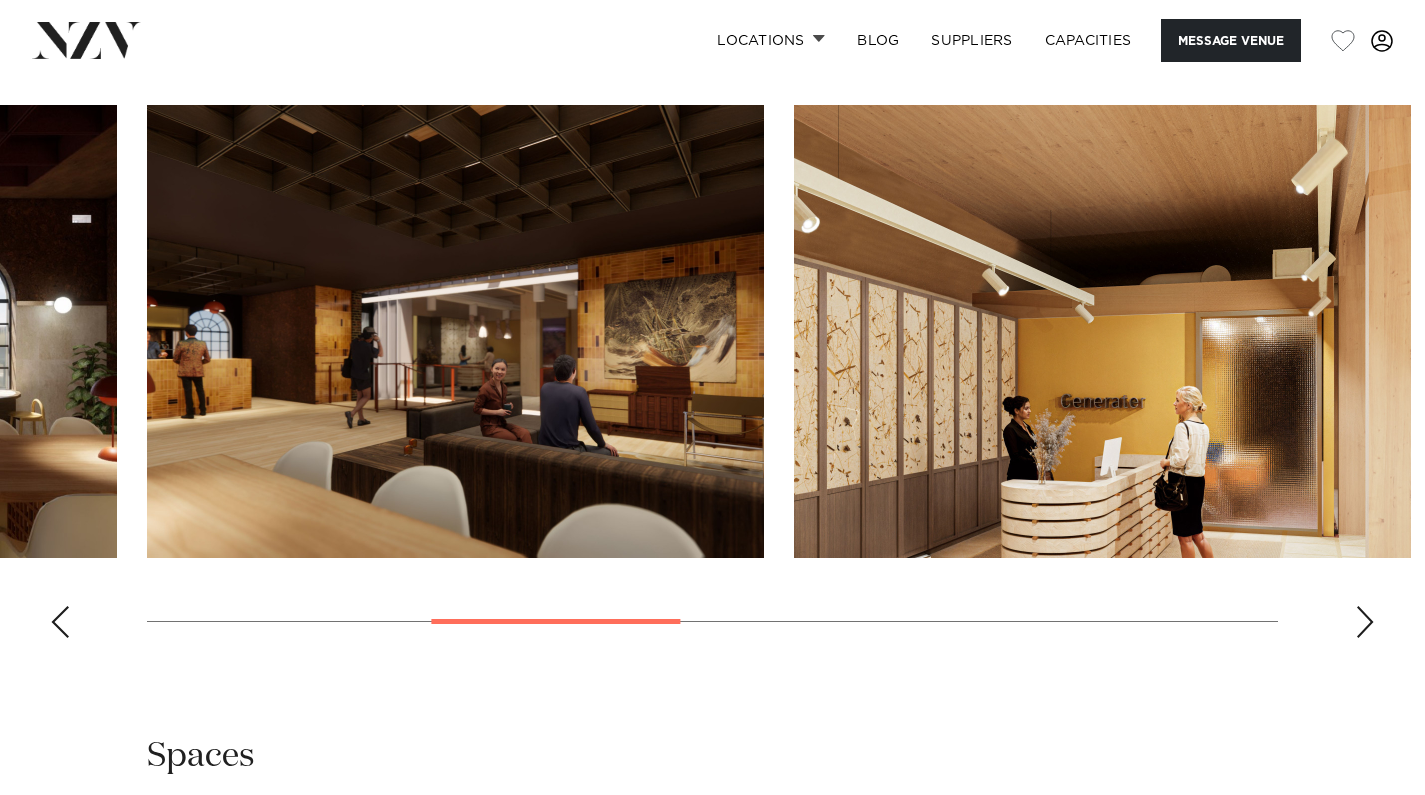 click at bounding box center [1365, 622] 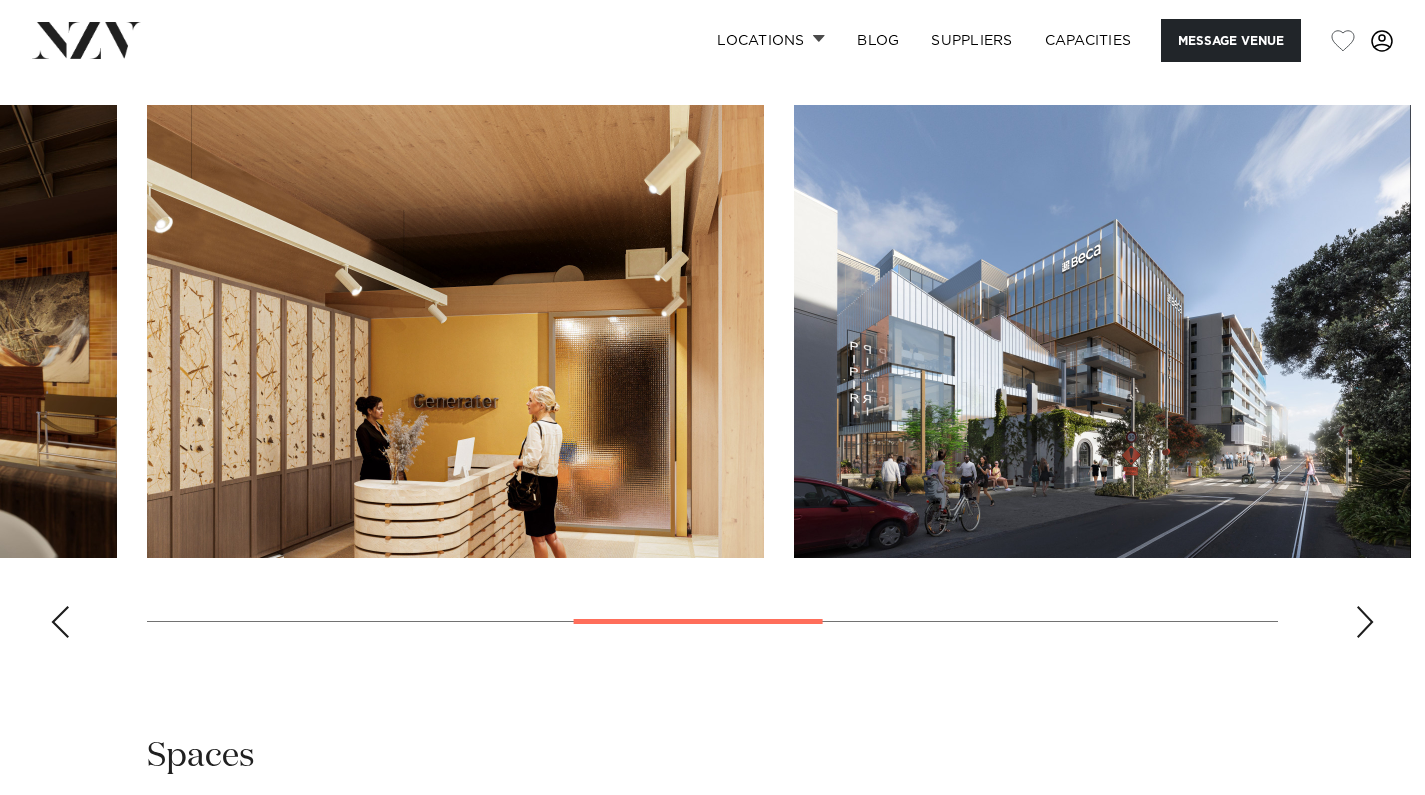 click at bounding box center (1365, 622) 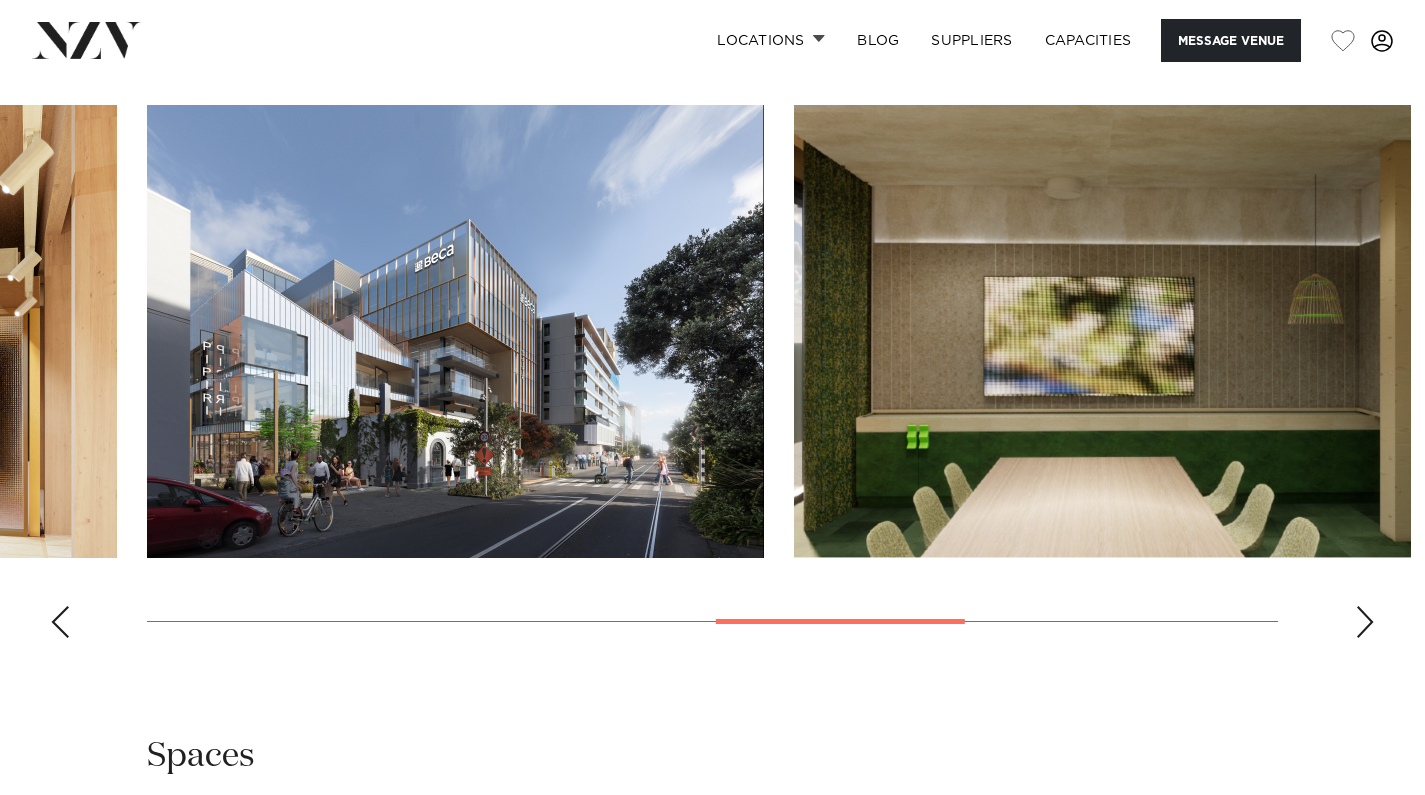 click at bounding box center [1365, 622] 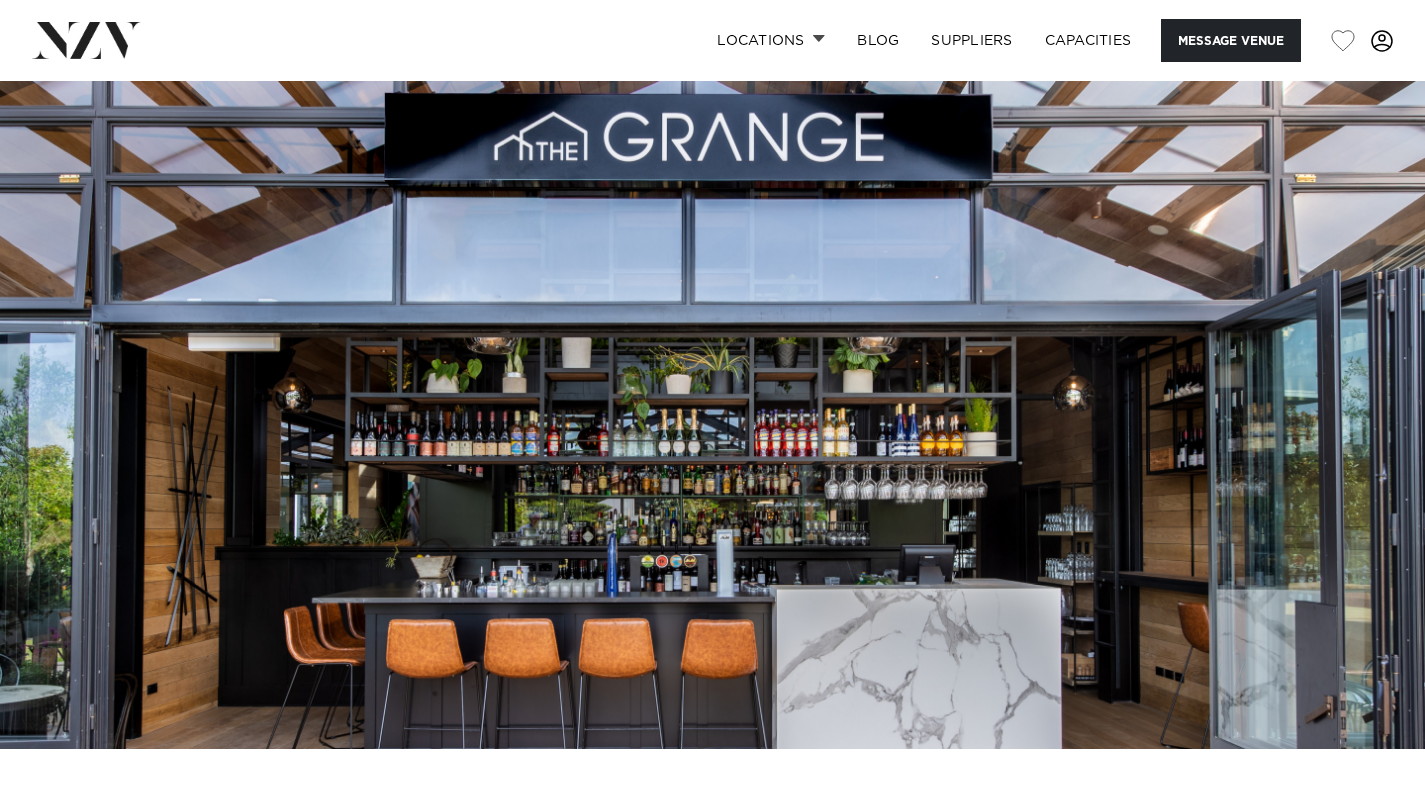 scroll, scrollTop: 0, scrollLeft: 0, axis: both 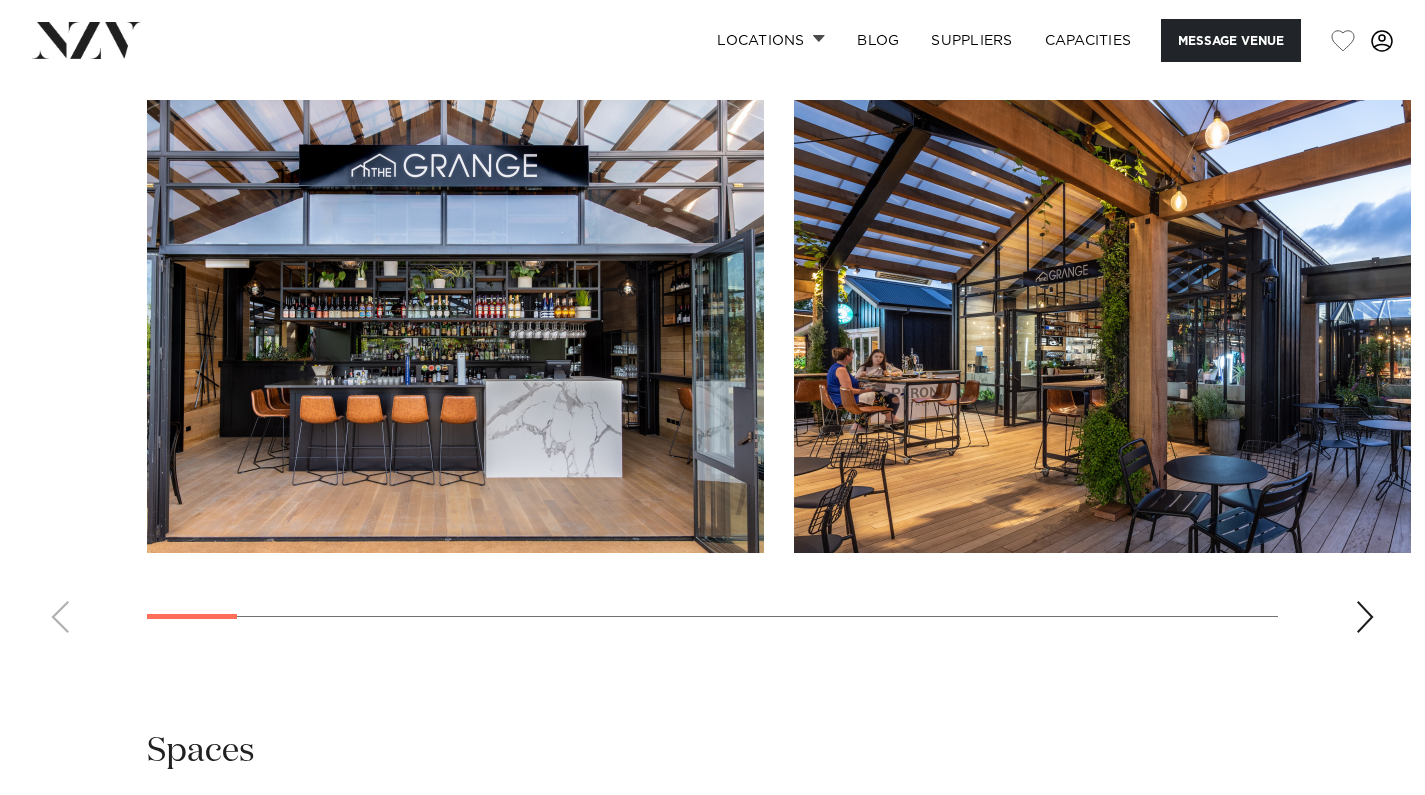 click at bounding box center [1365, 617] 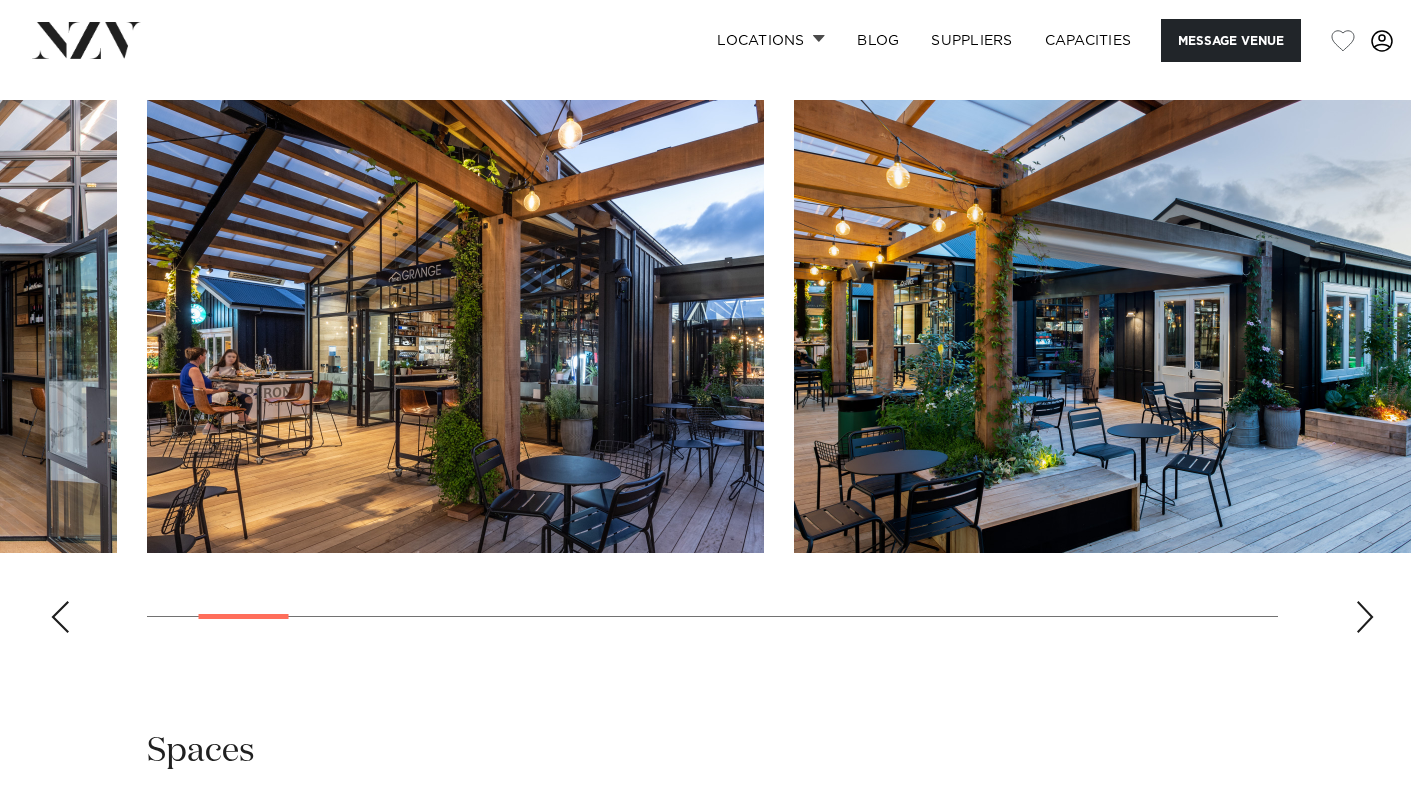click at bounding box center [1365, 617] 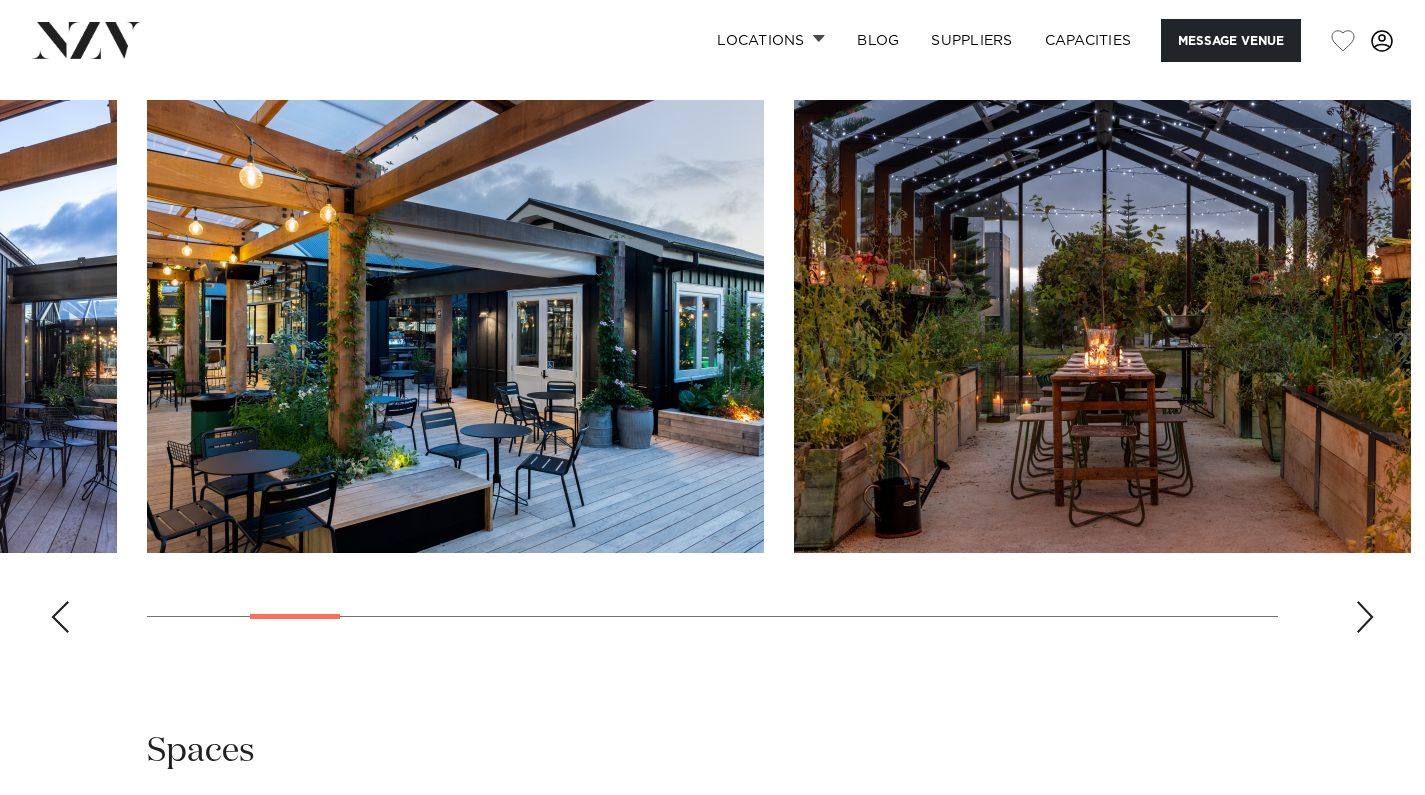 click at bounding box center [1365, 617] 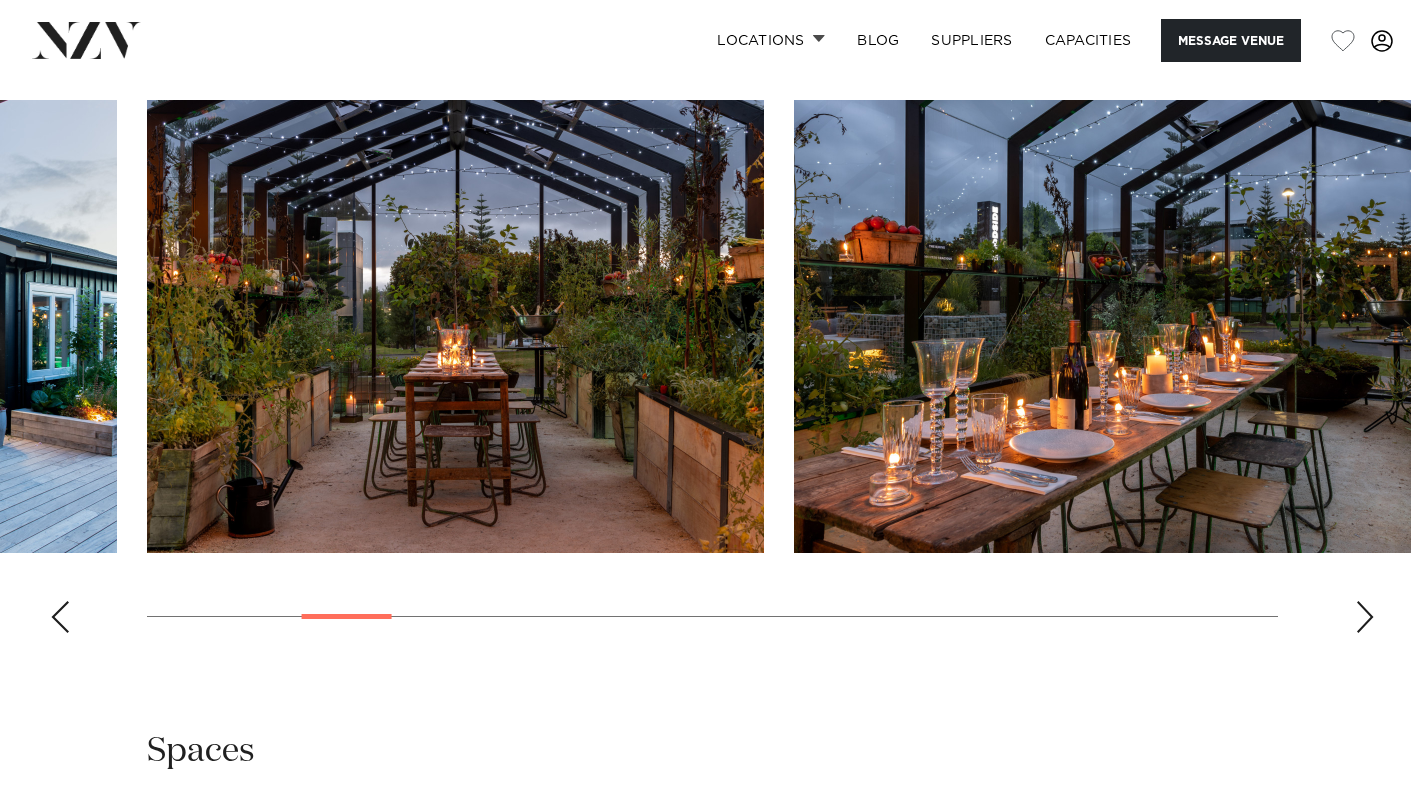 click at bounding box center [1365, 617] 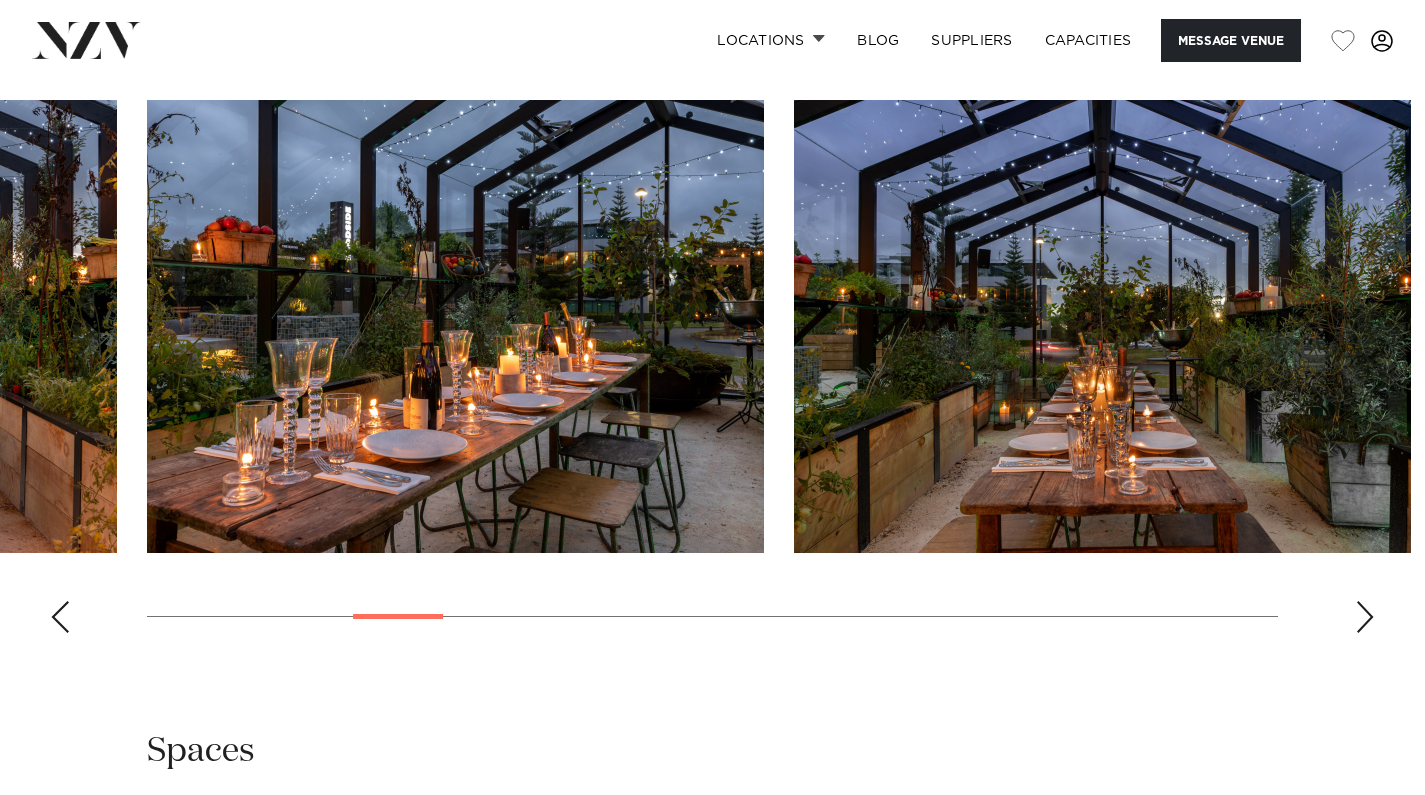 click at bounding box center [1365, 617] 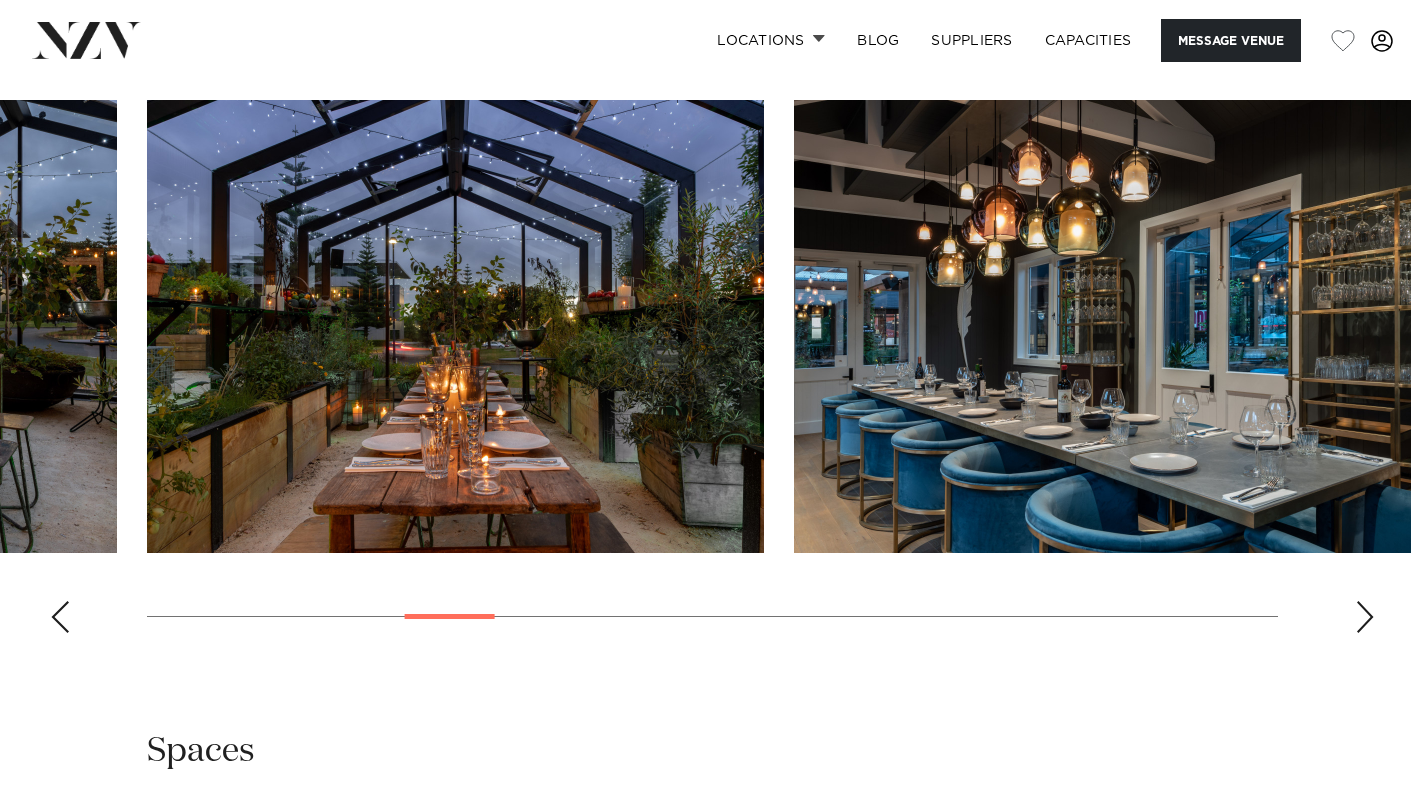 click at bounding box center (1365, 617) 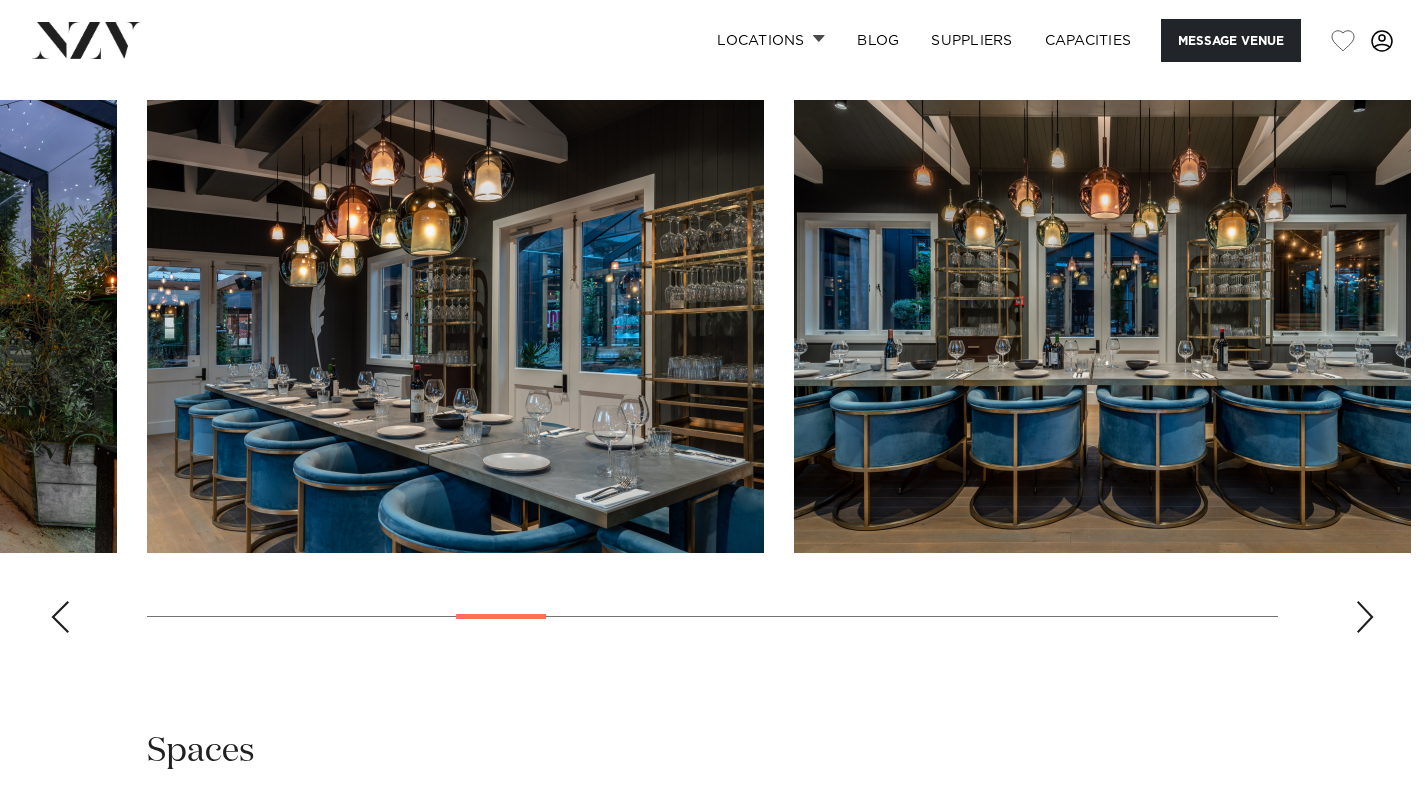 click at bounding box center (1365, 617) 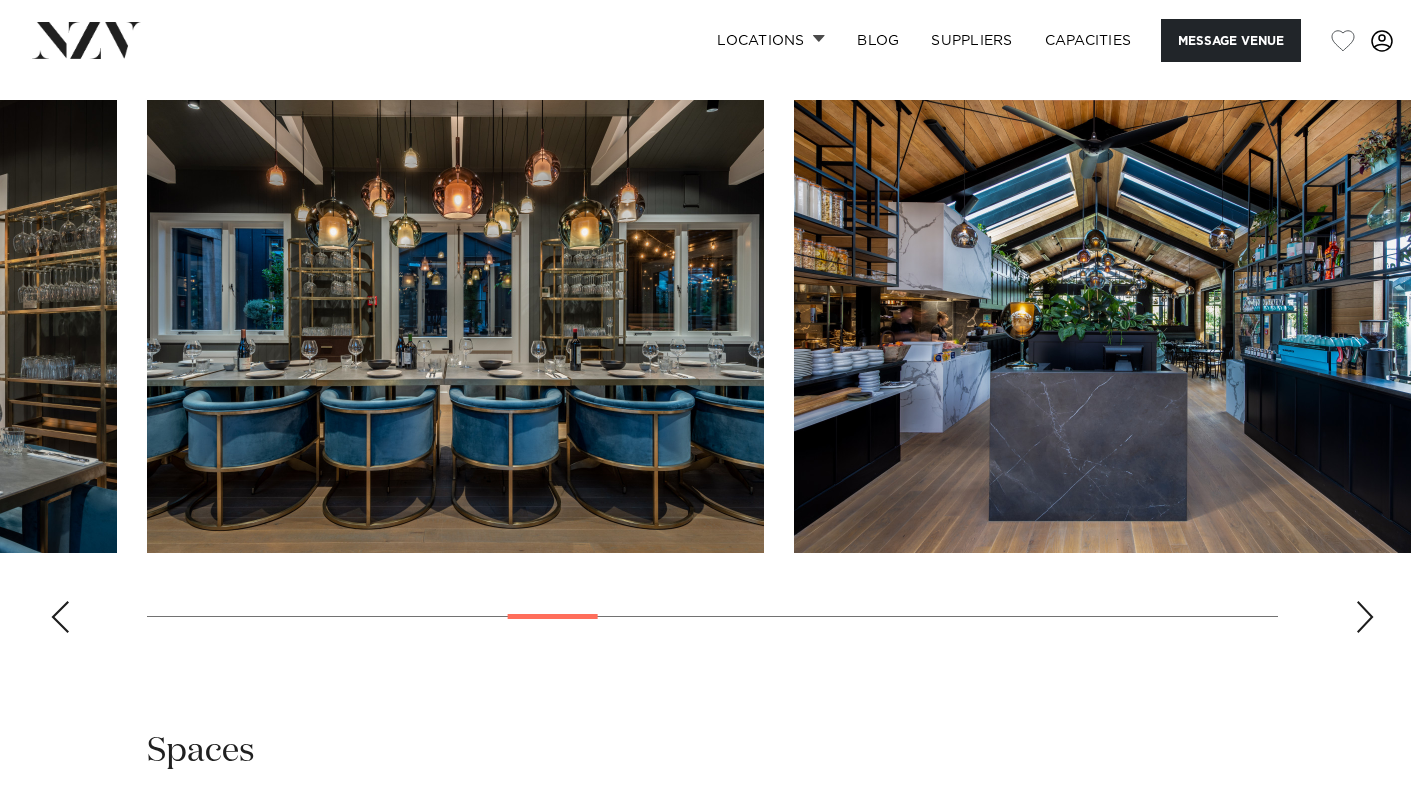 click at bounding box center (1365, 617) 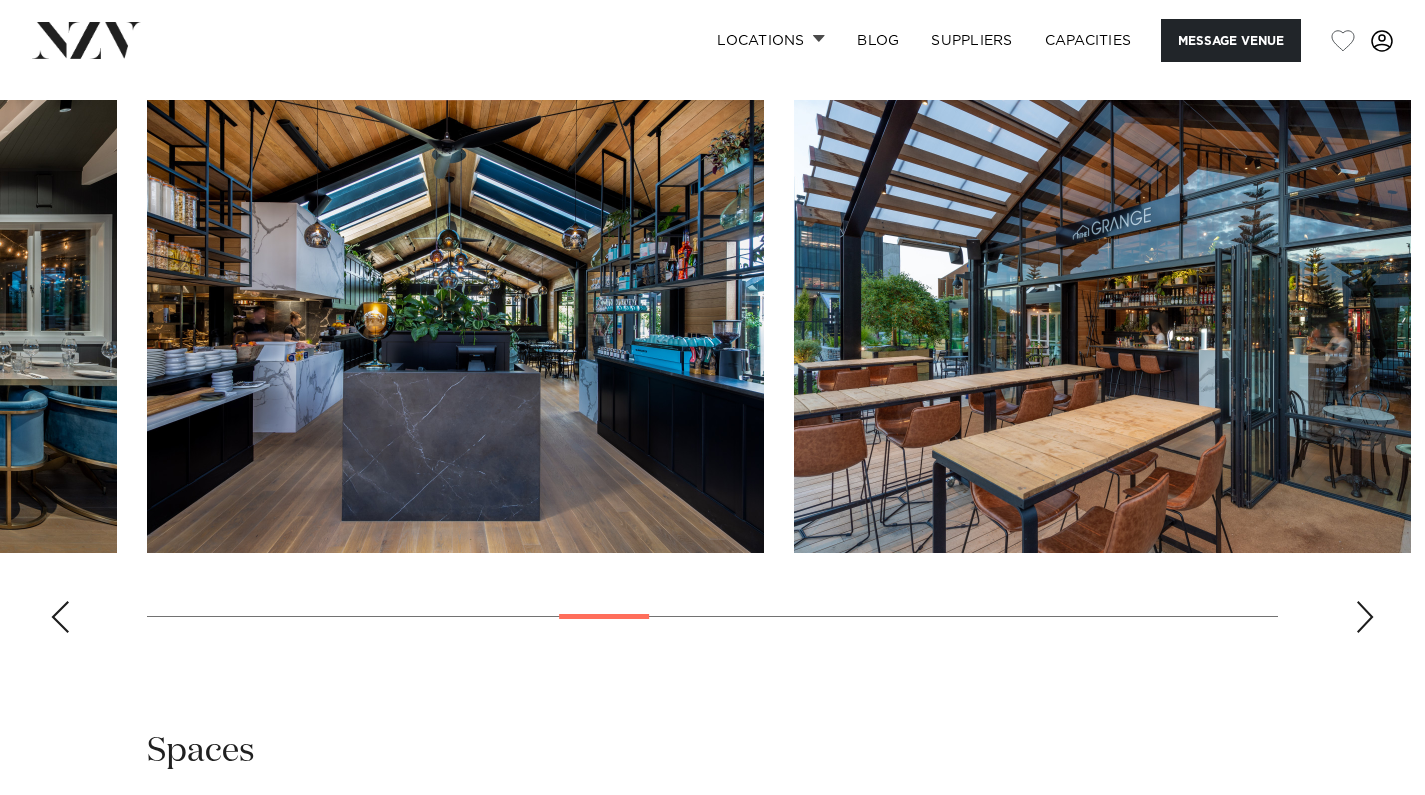 click at bounding box center (1365, 617) 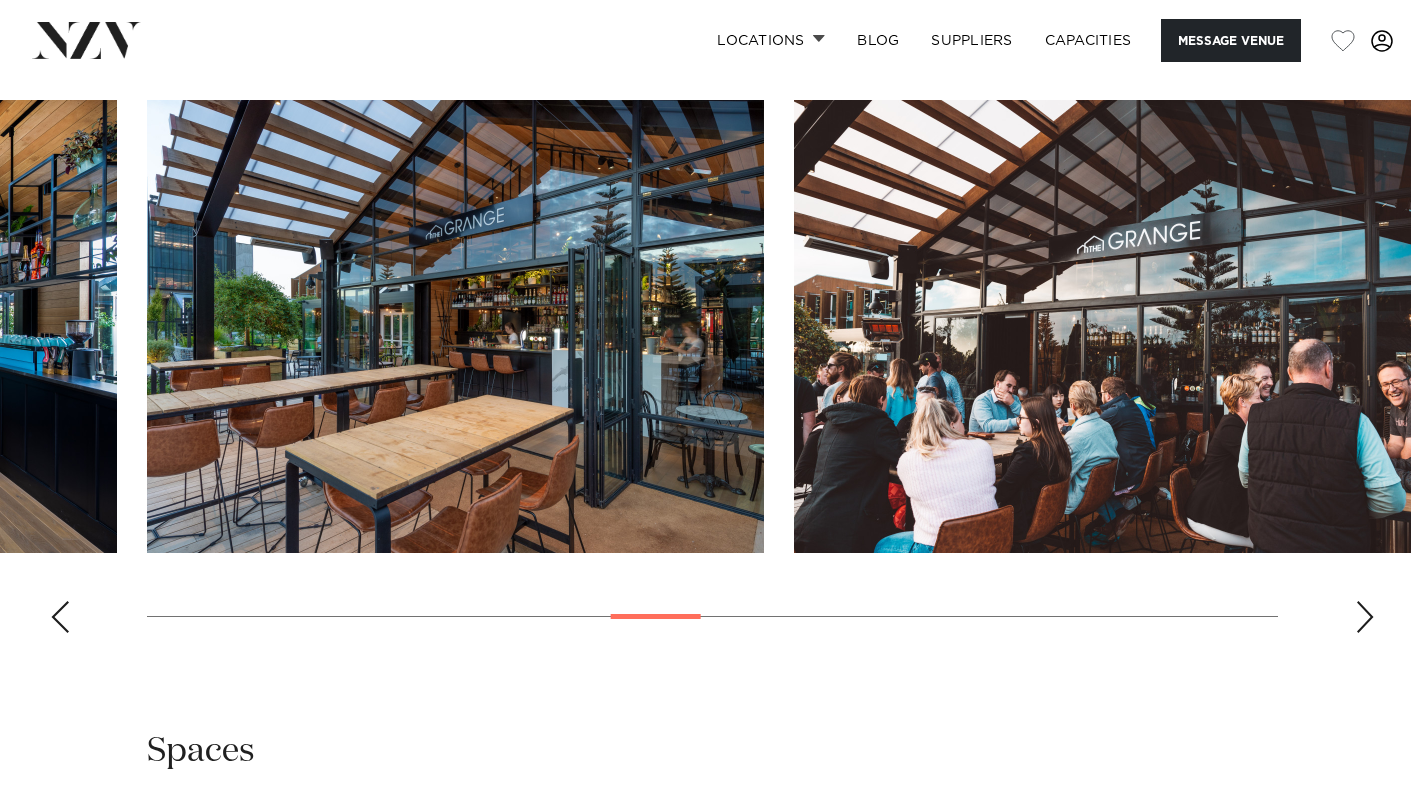 click at bounding box center (1365, 617) 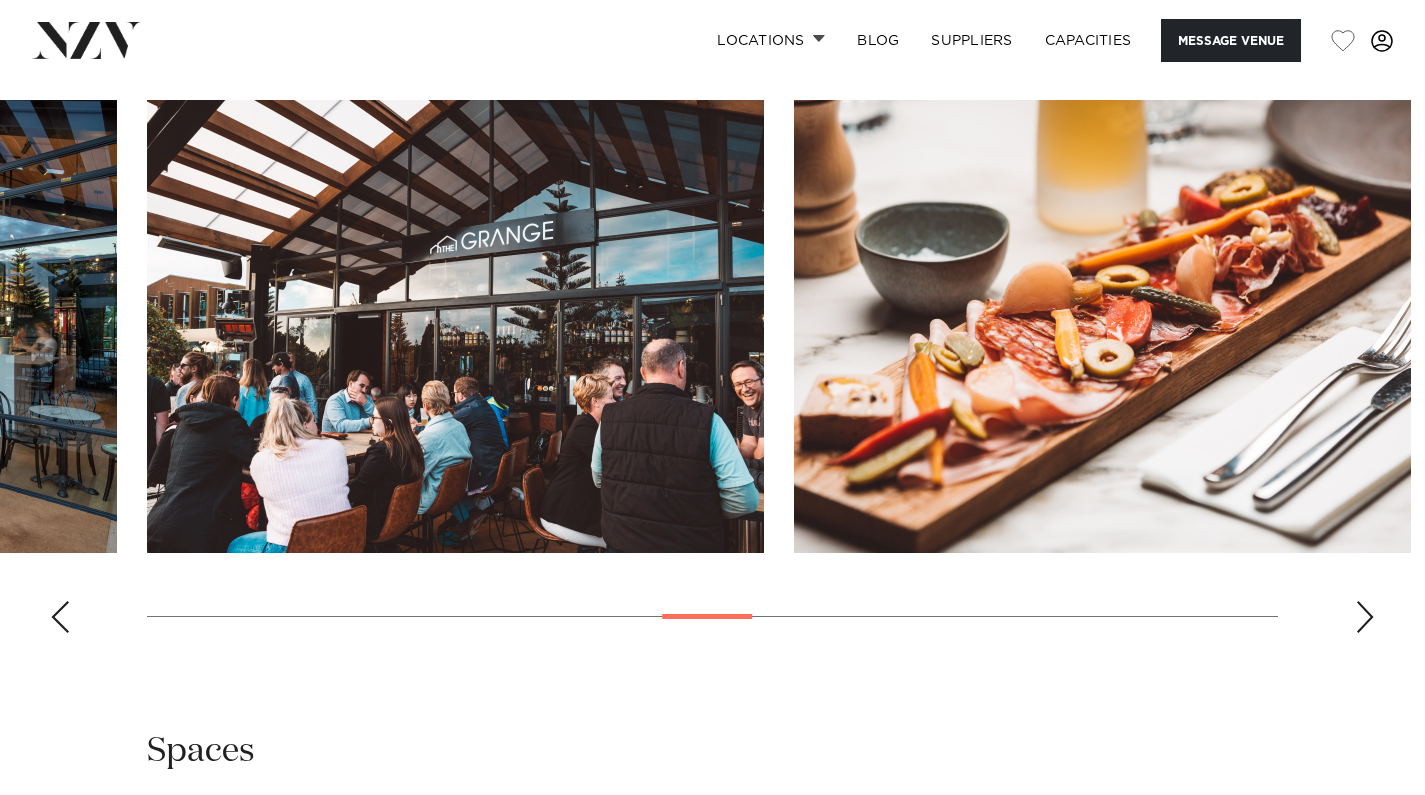 click at bounding box center [1365, 617] 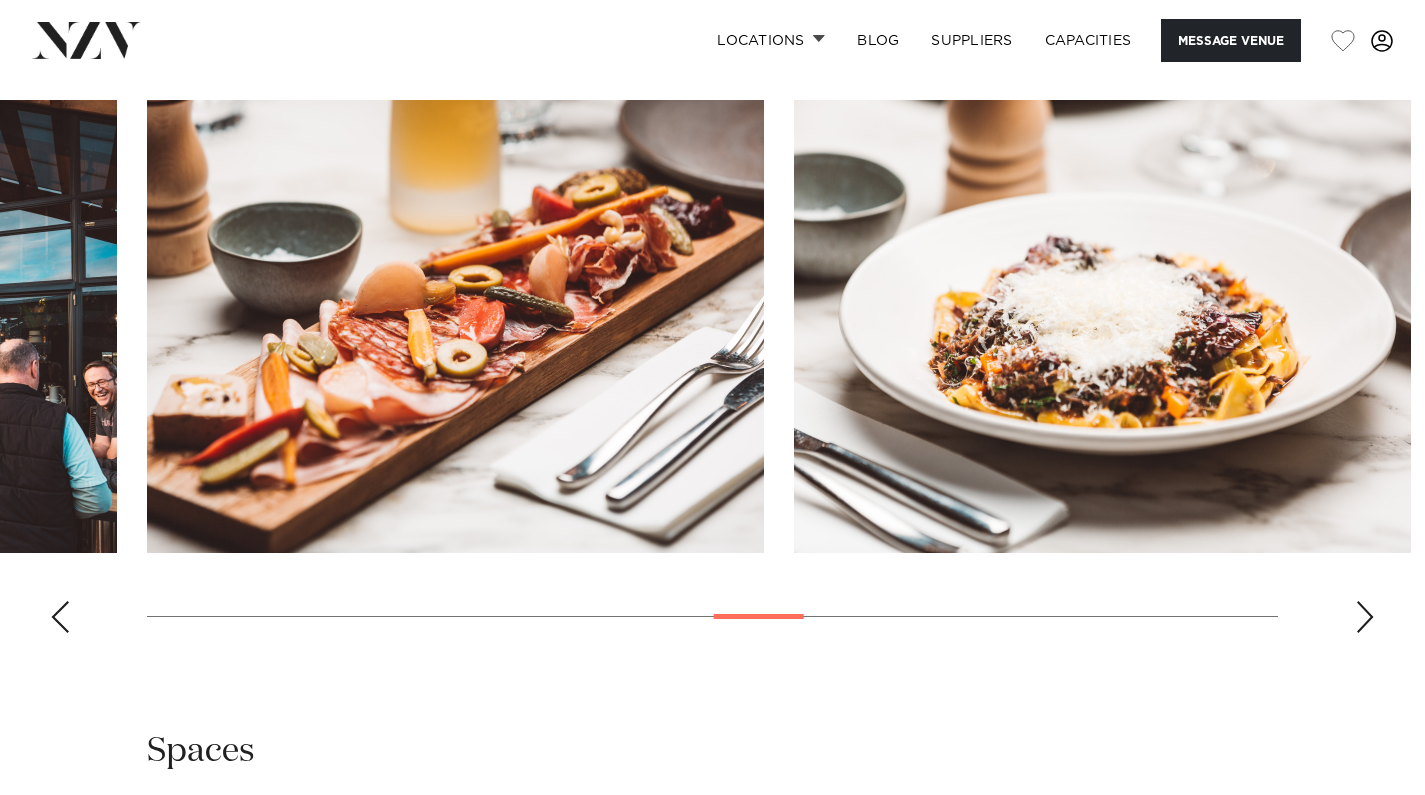 click at bounding box center (1365, 617) 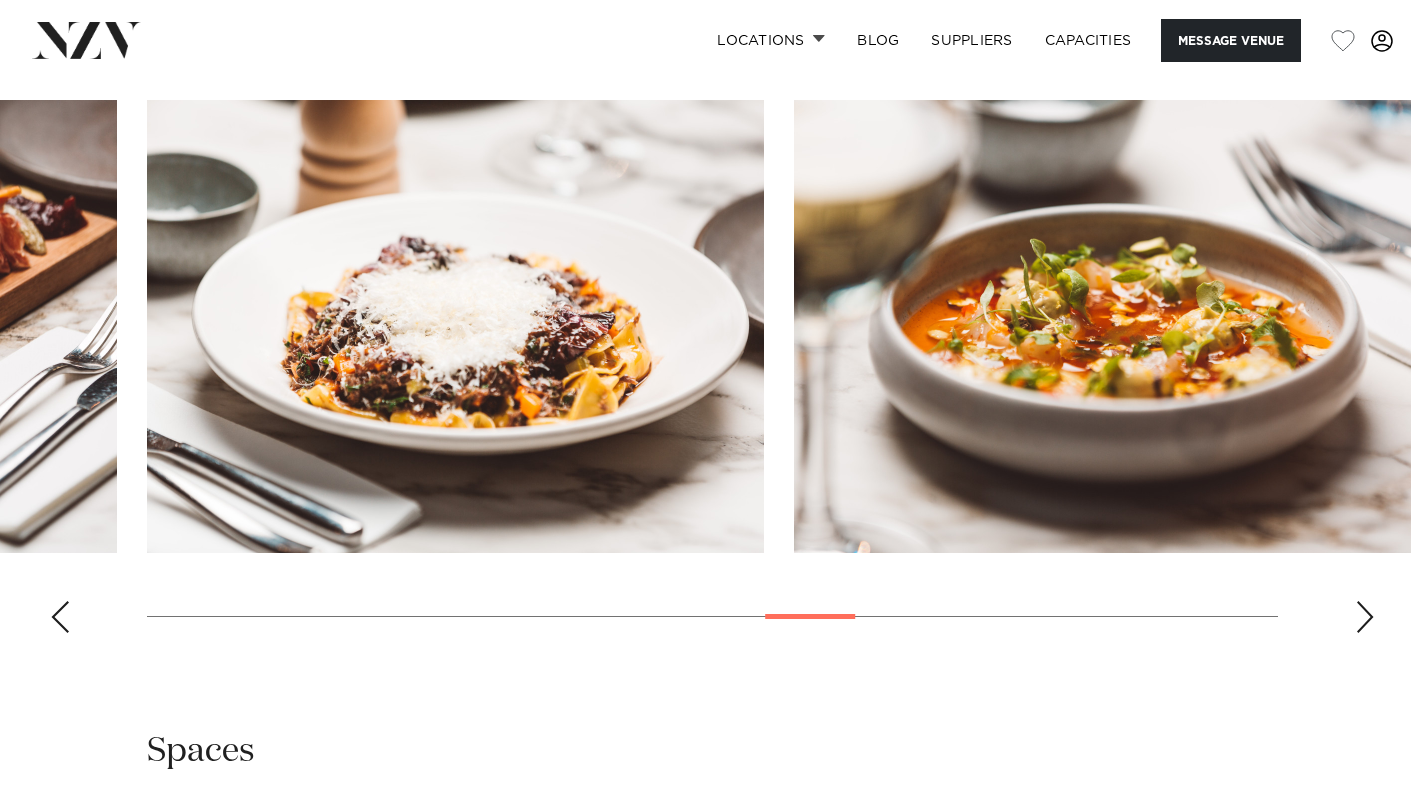 click at bounding box center [1365, 617] 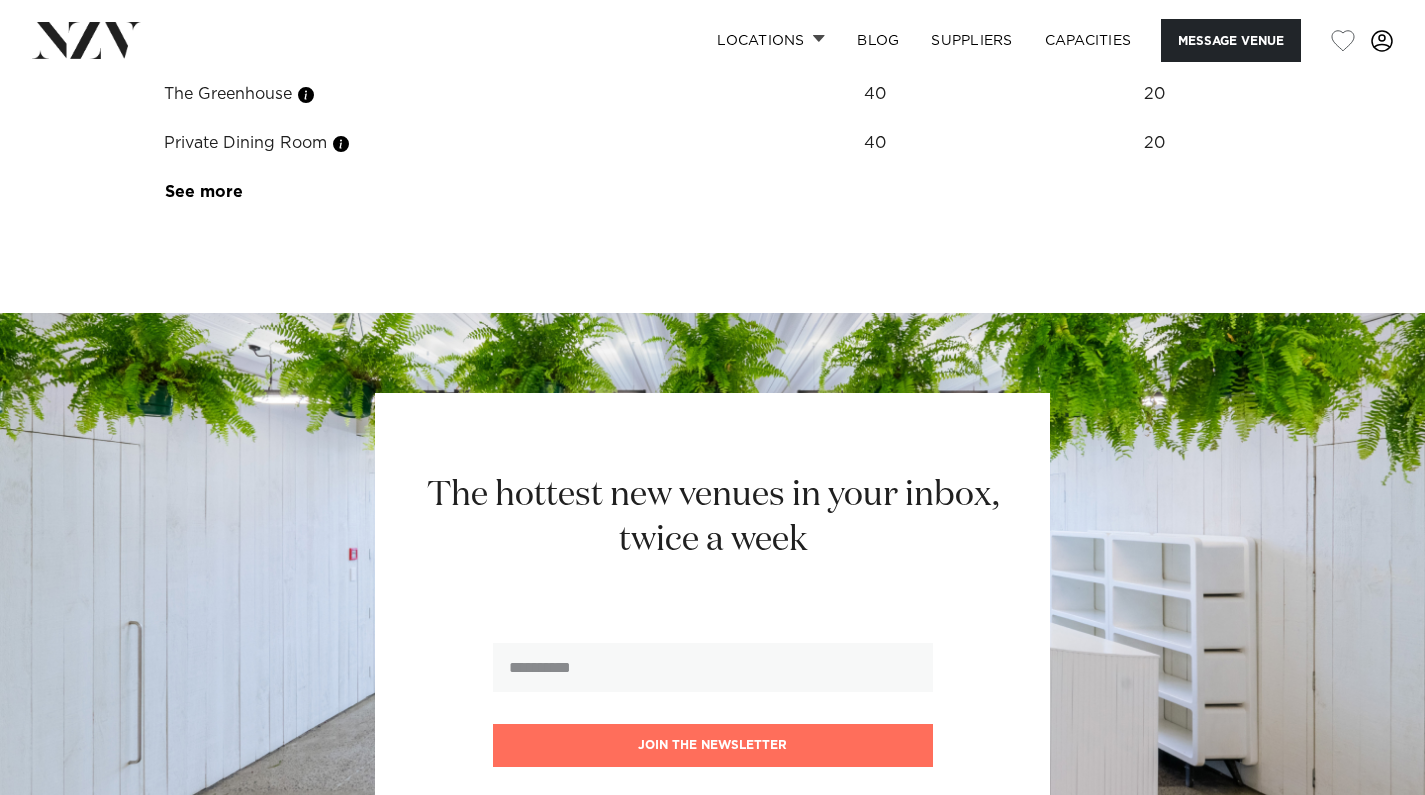 scroll, scrollTop: 2744, scrollLeft: 0, axis: vertical 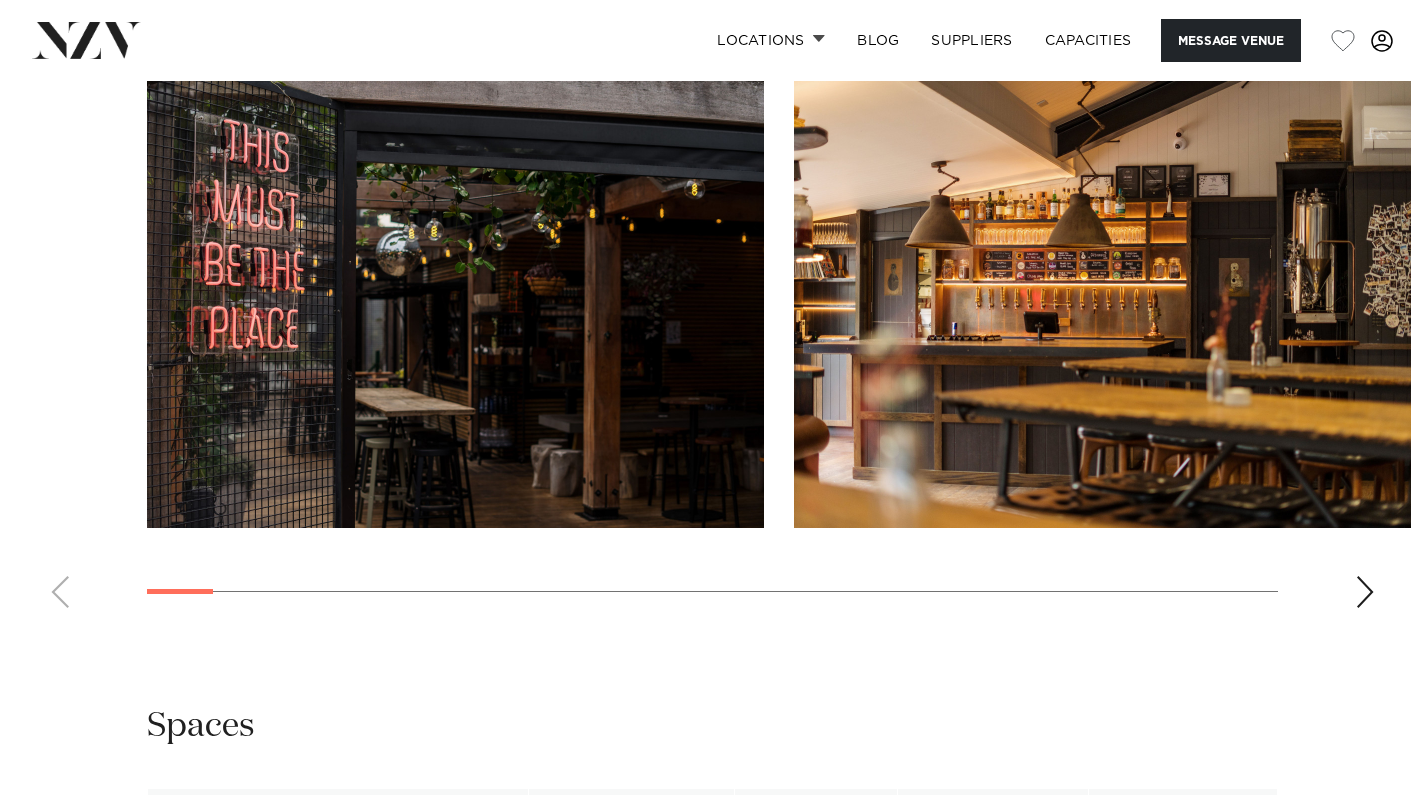 click at bounding box center [1365, 592] 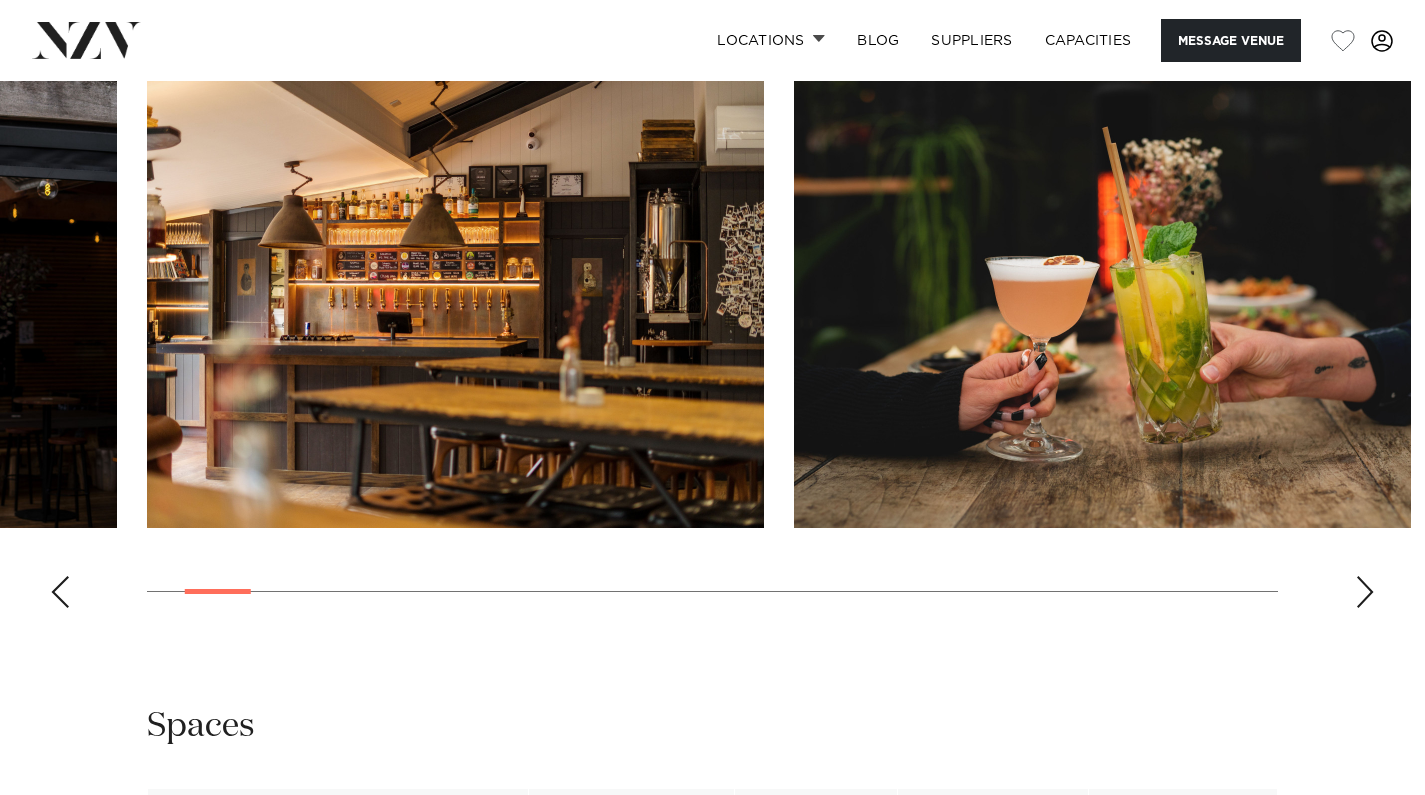 click at bounding box center (1365, 592) 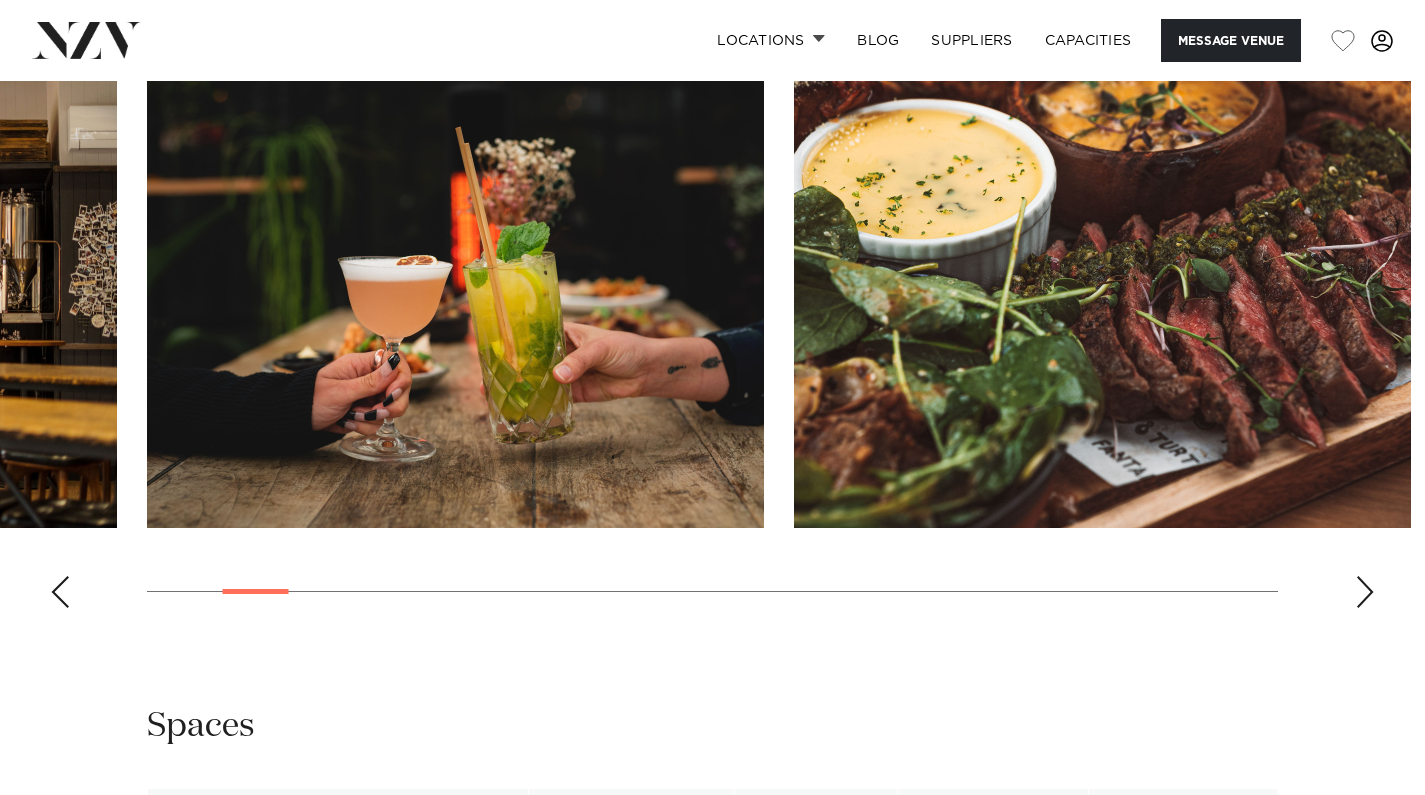 click at bounding box center [1365, 592] 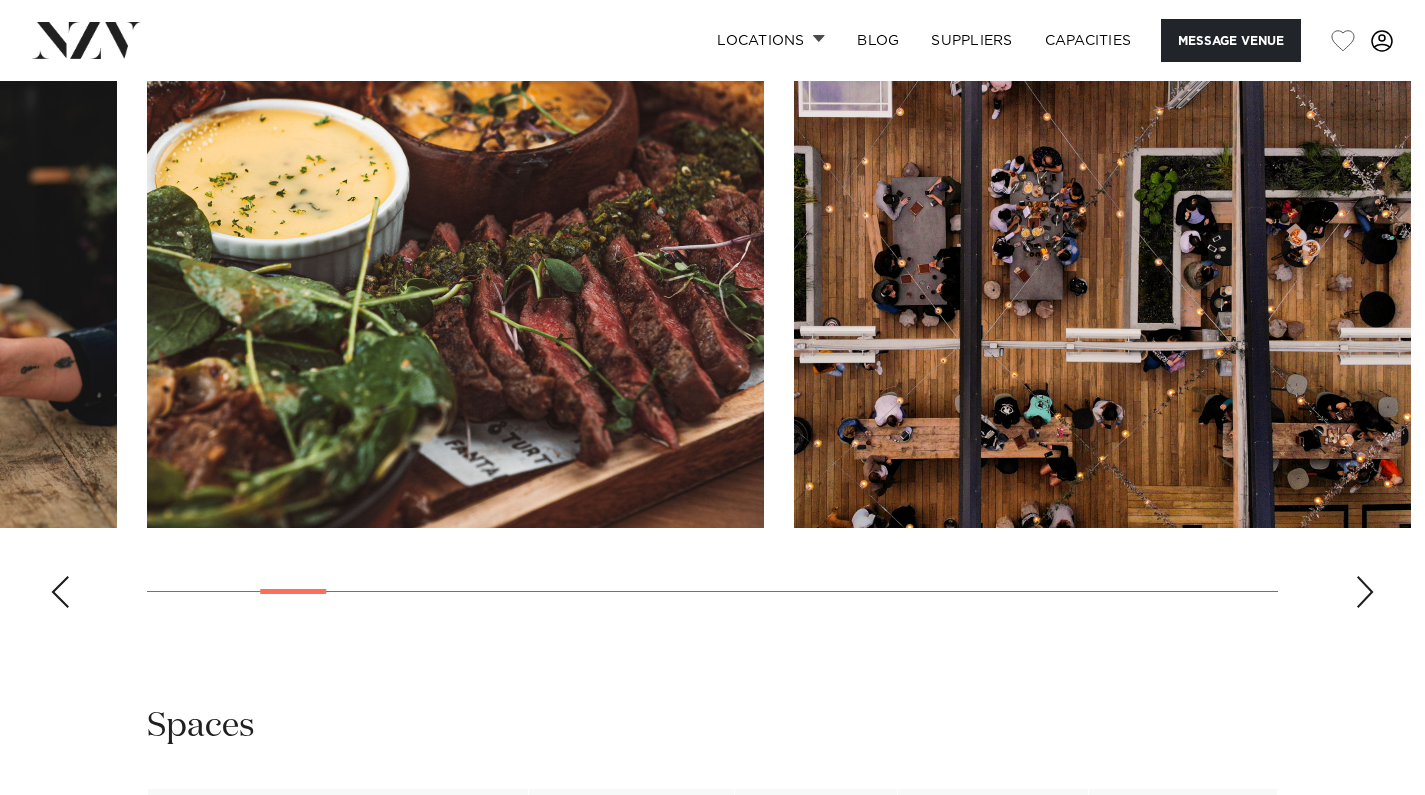 click at bounding box center (1365, 592) 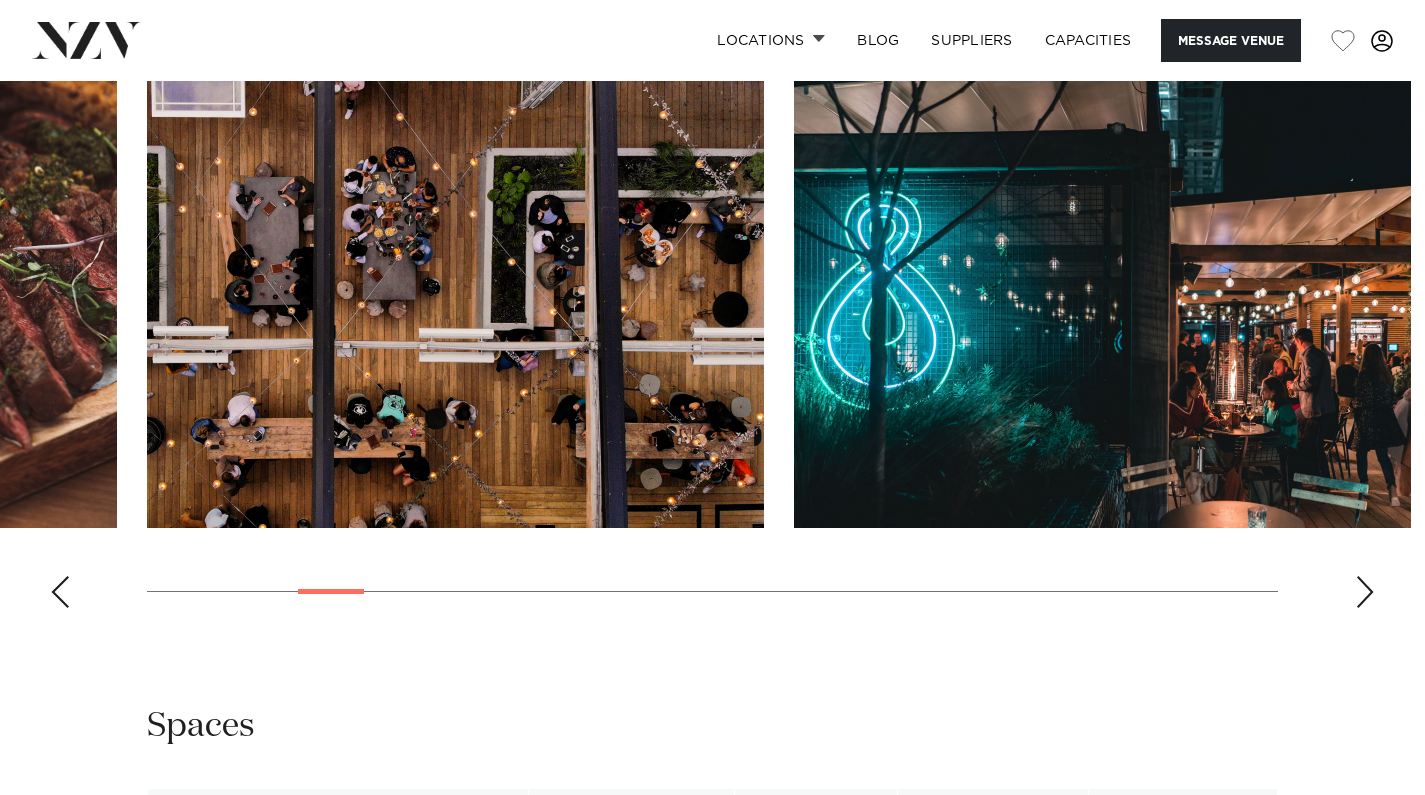 click at bounding box center (1365, 592) 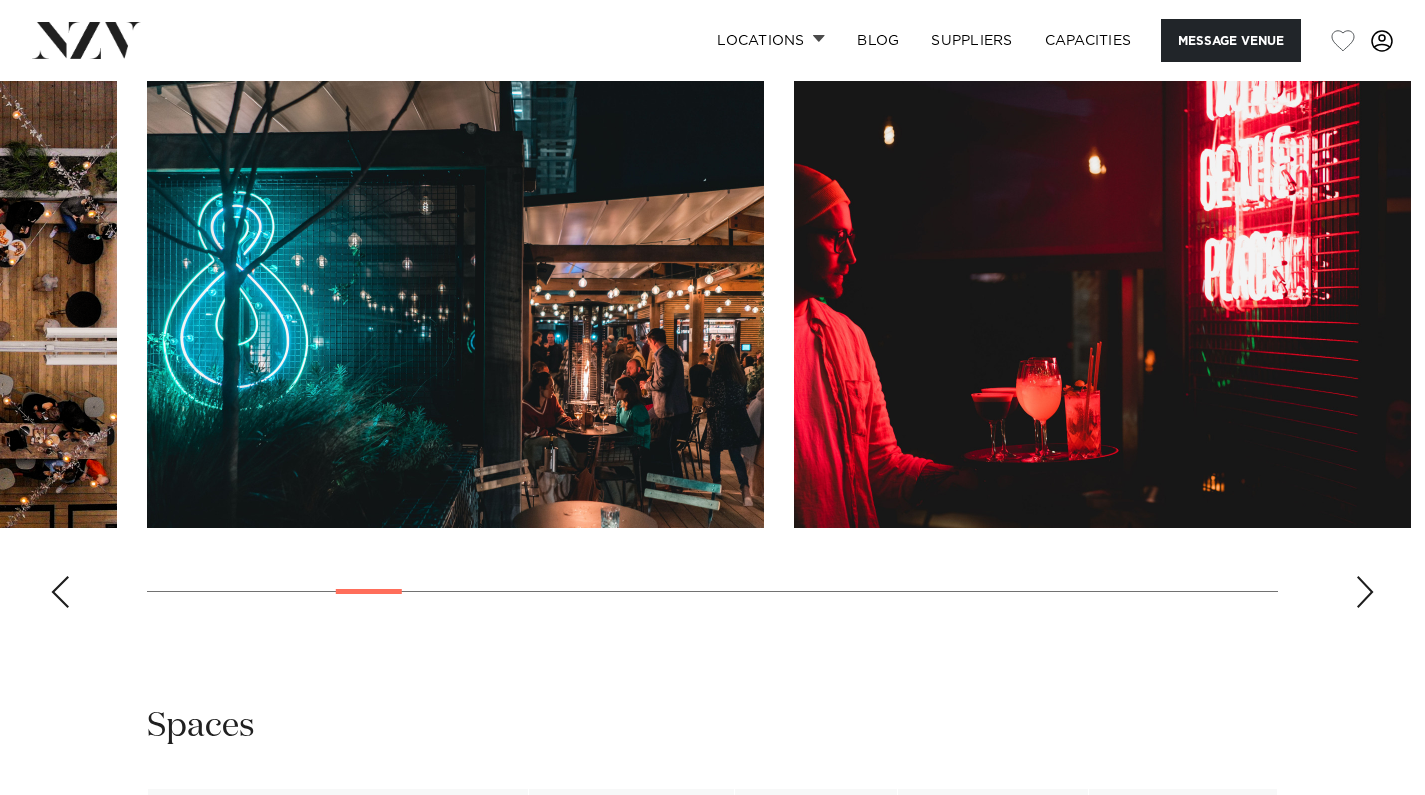 click at bounding box center [1365, 592] 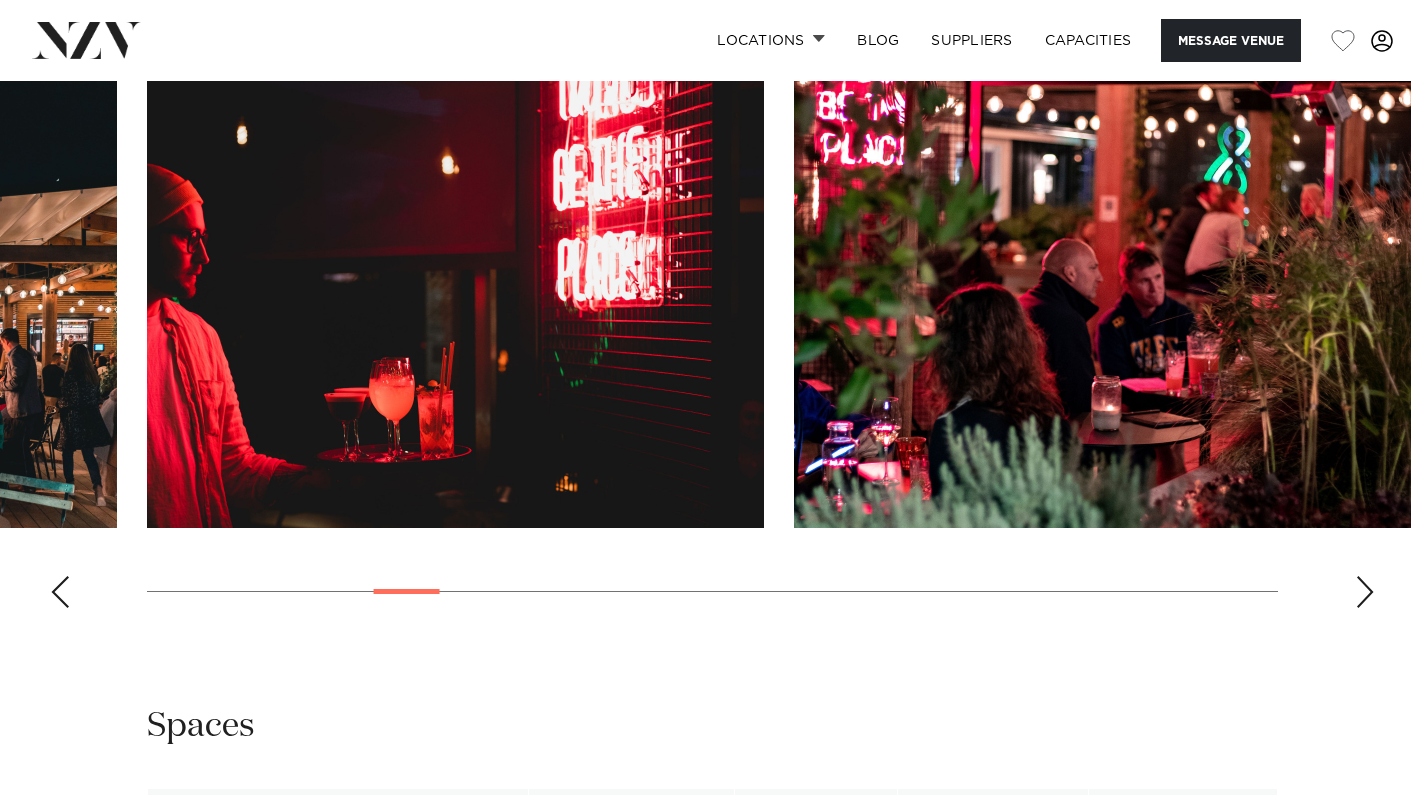 click at bounding box center (1365, 592) 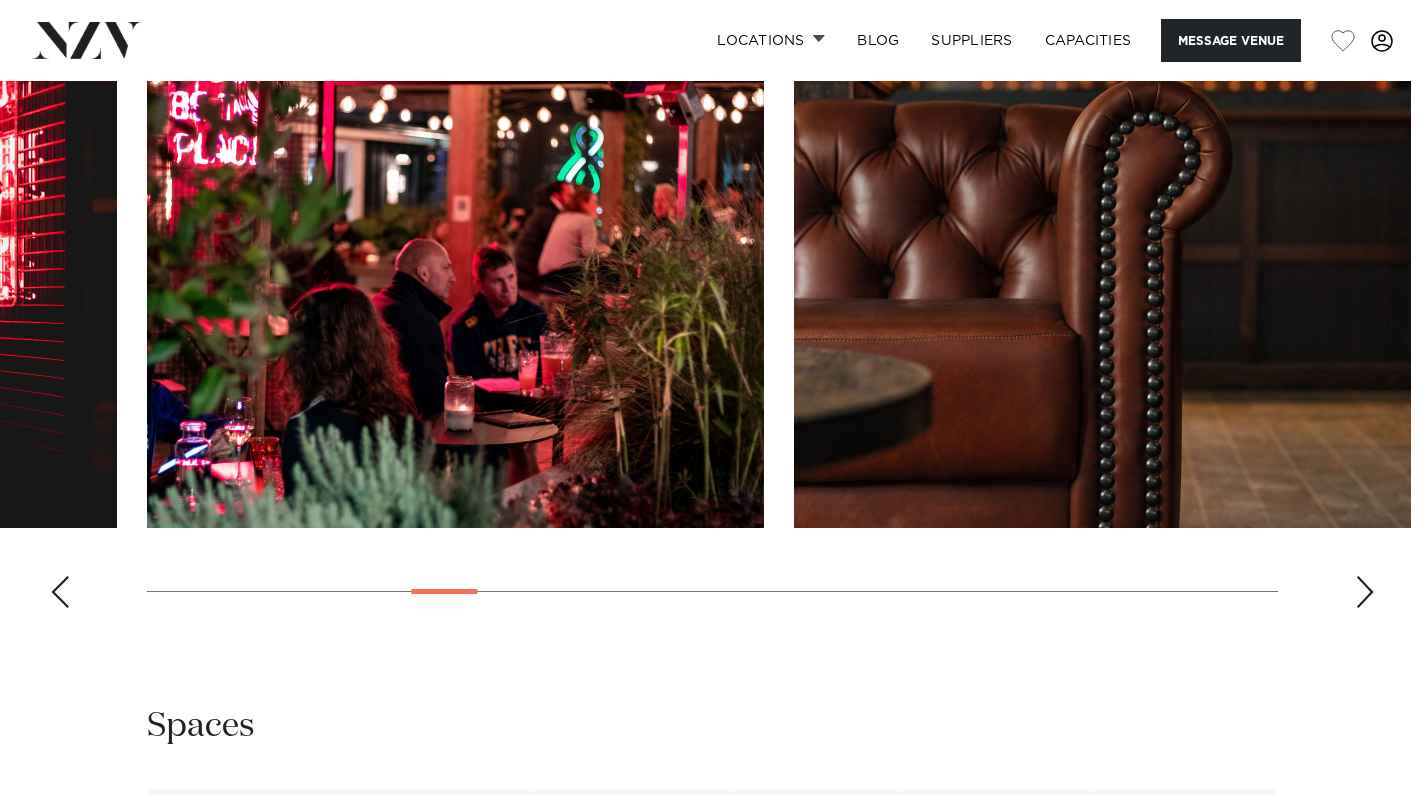 click at bounding box center (1365, 592) 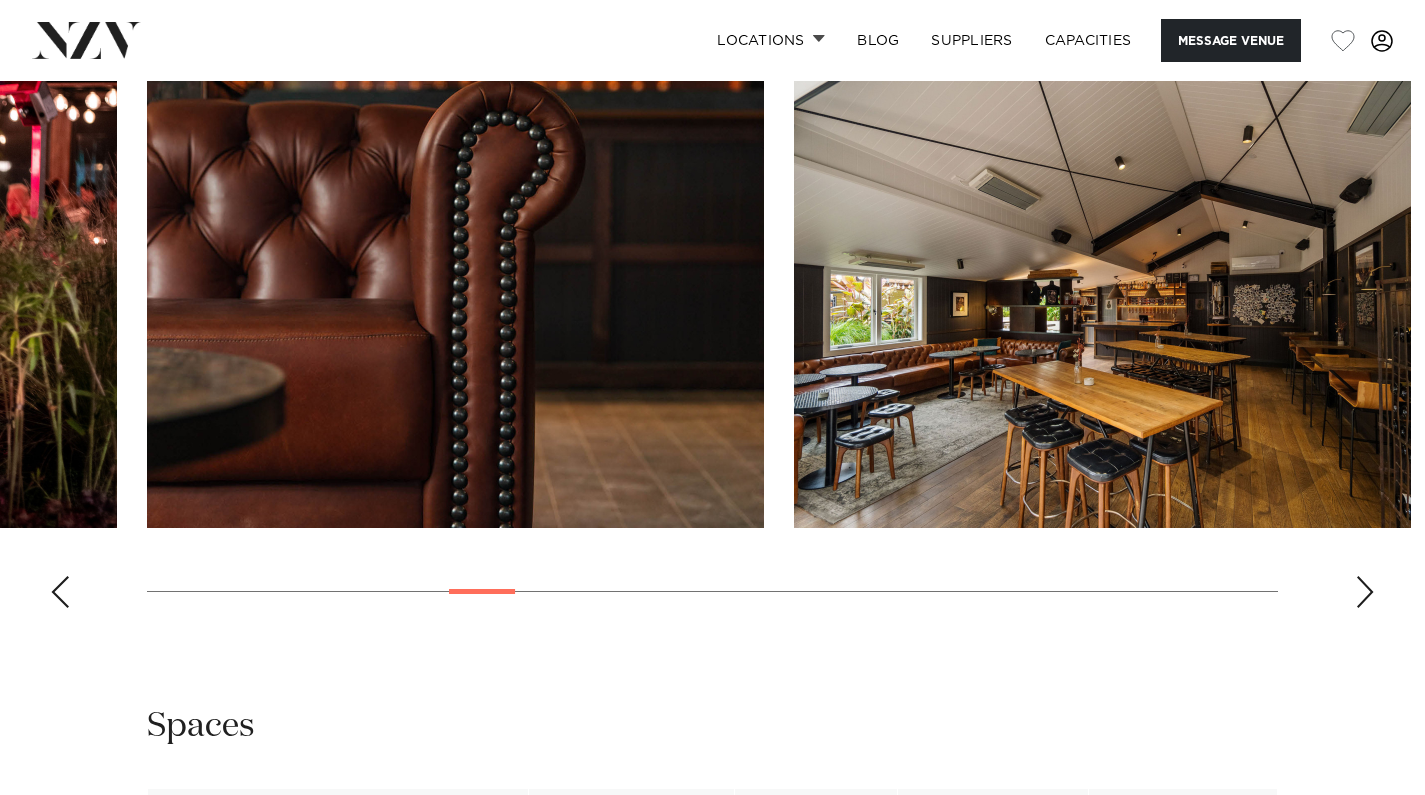 click at bounding box center [1365, 592] 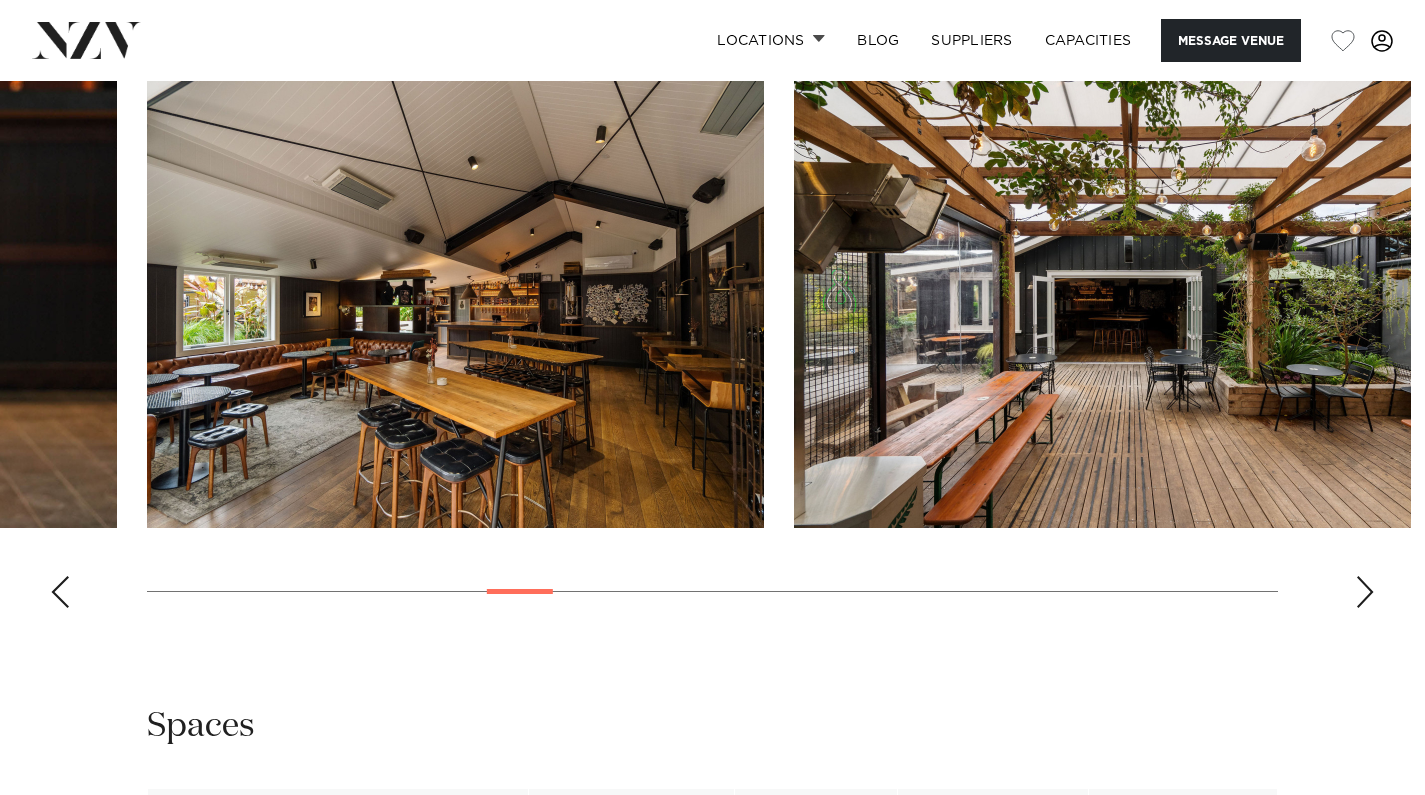 click at bounding box center [1365, 592] 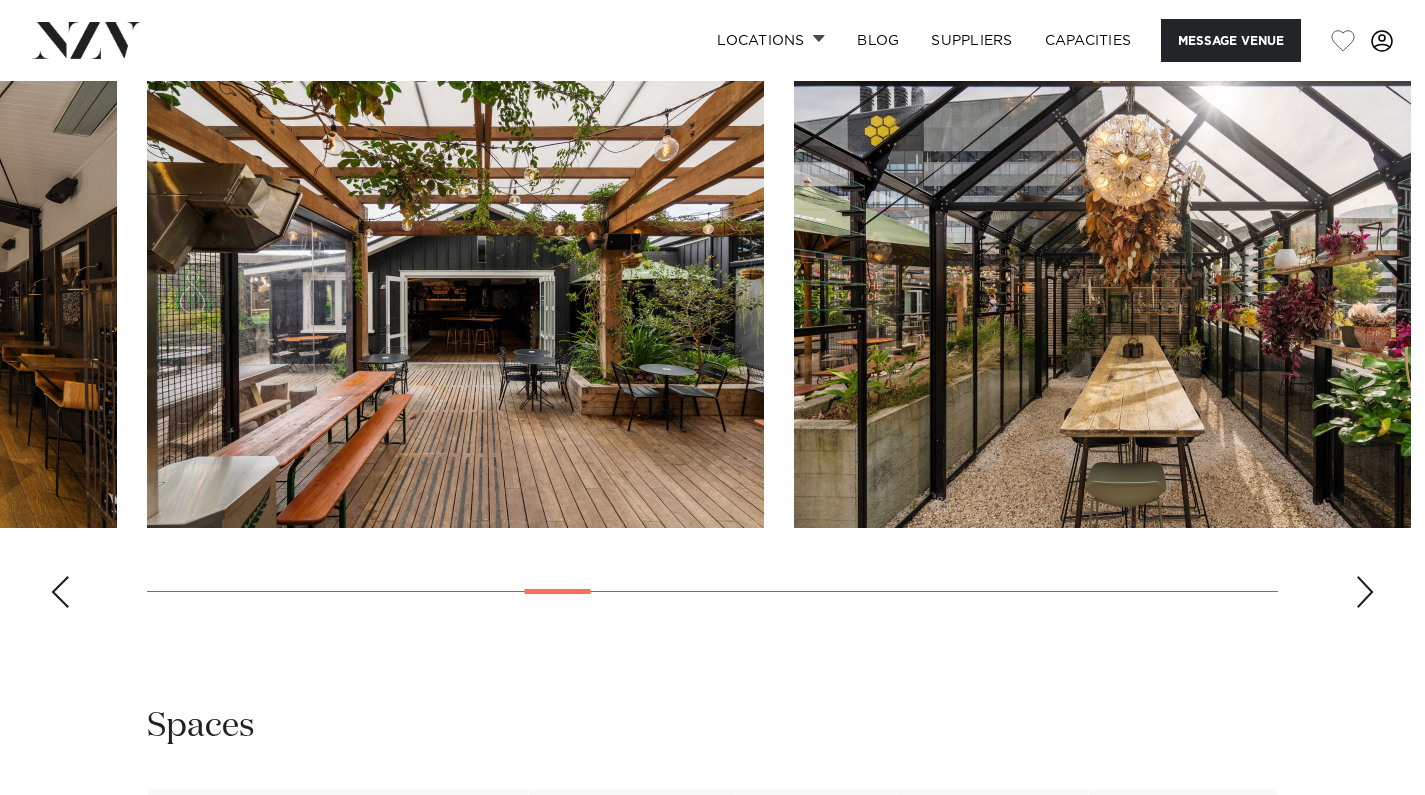 click at bounding box center (1365, 592) 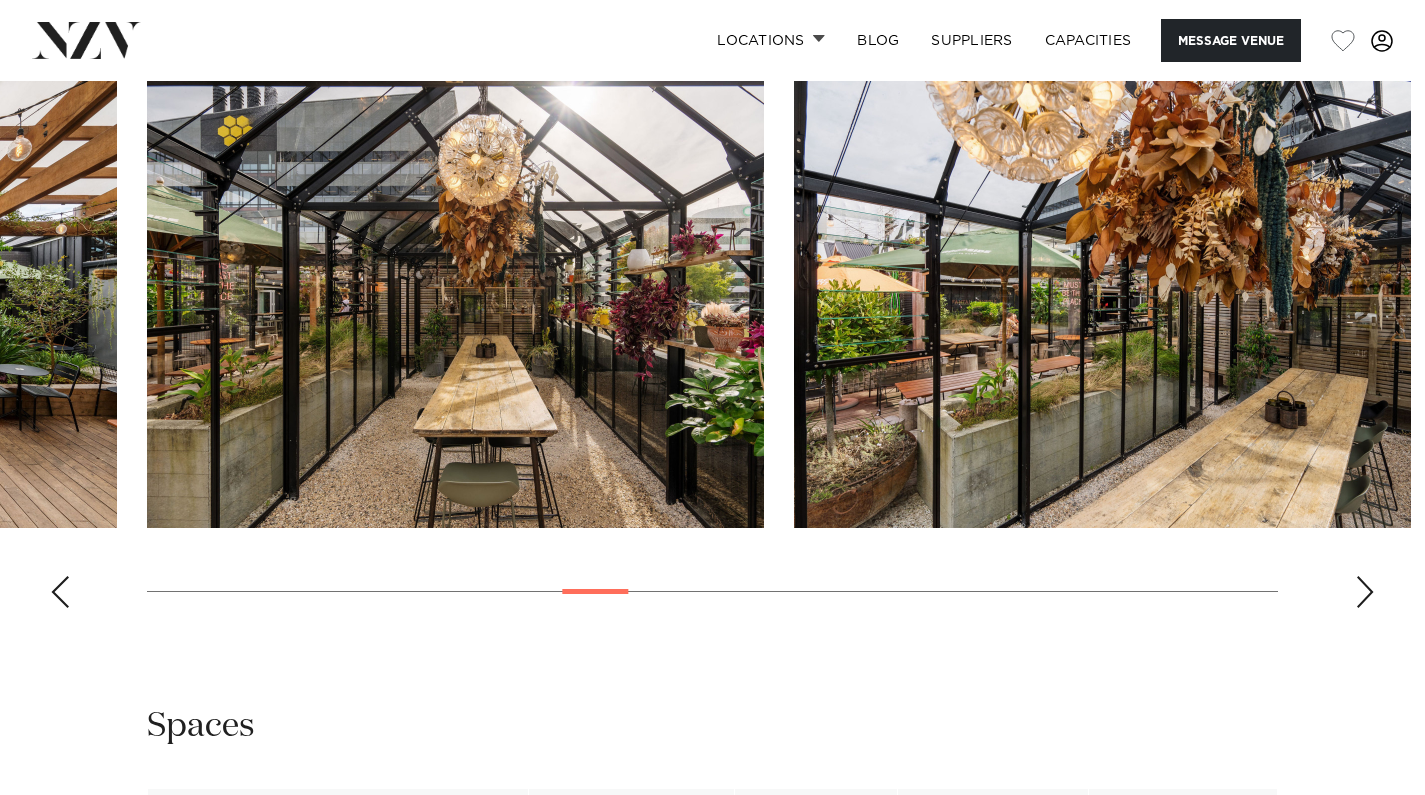 click at bounding box center [1365, 592] 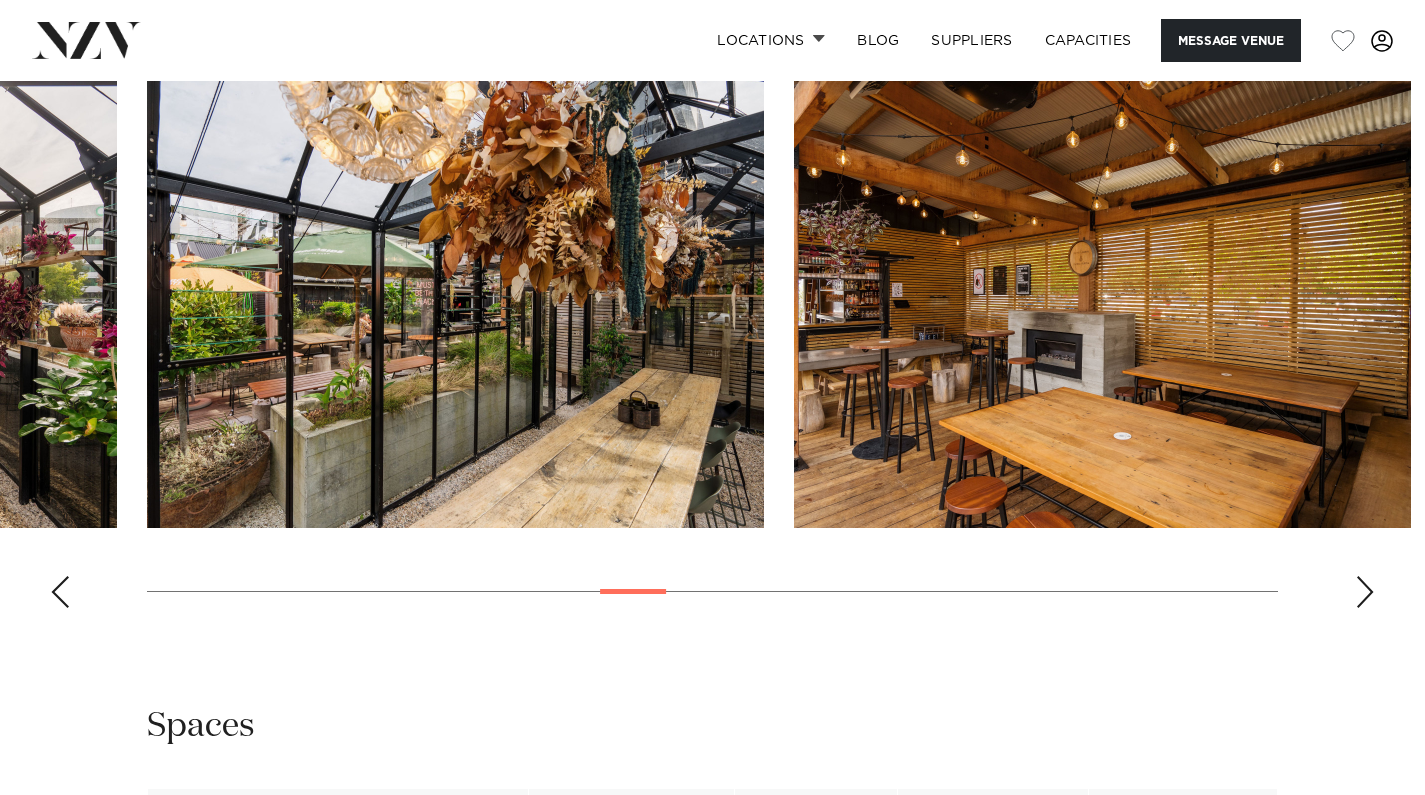 click at bounding box center (1365, 592) 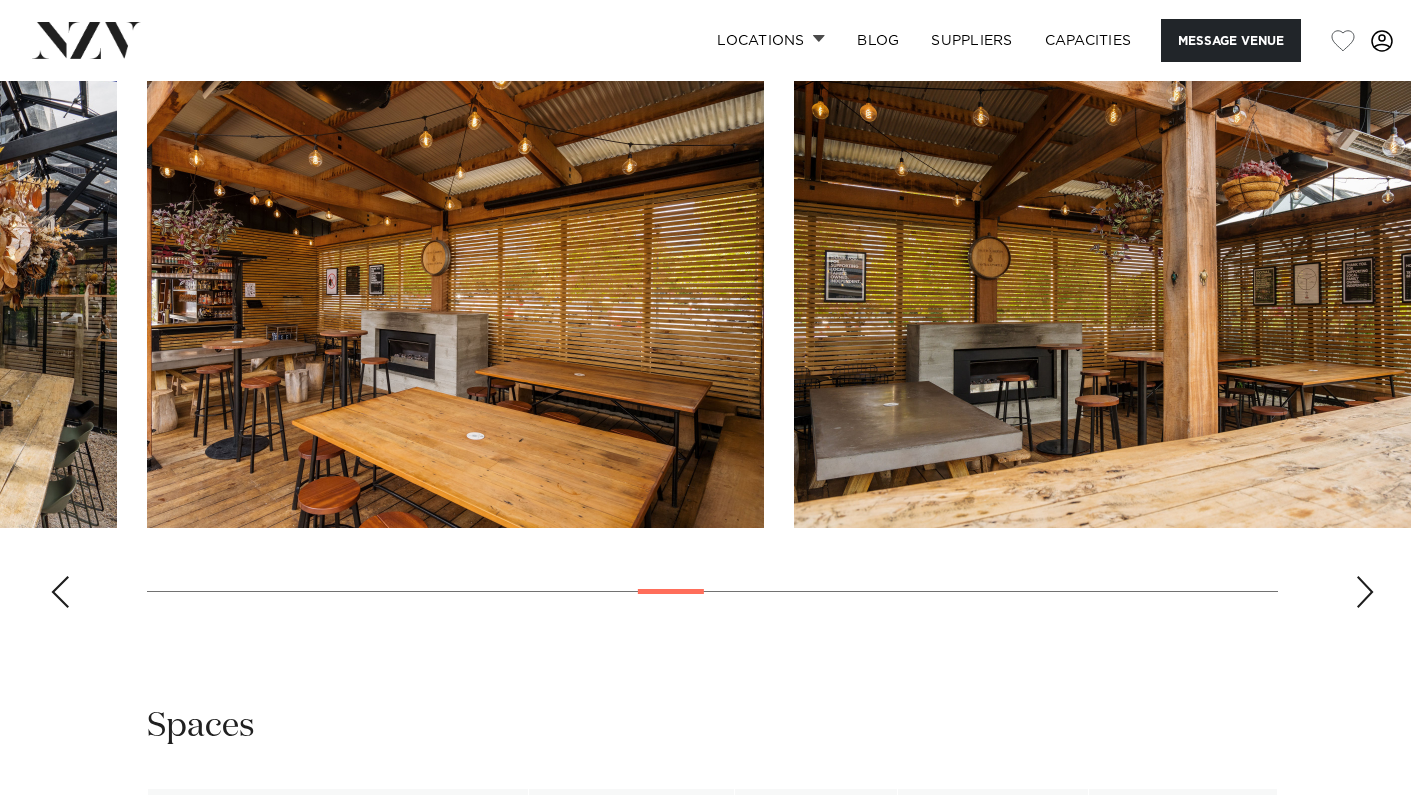 click at bounding box center [1365, 592] 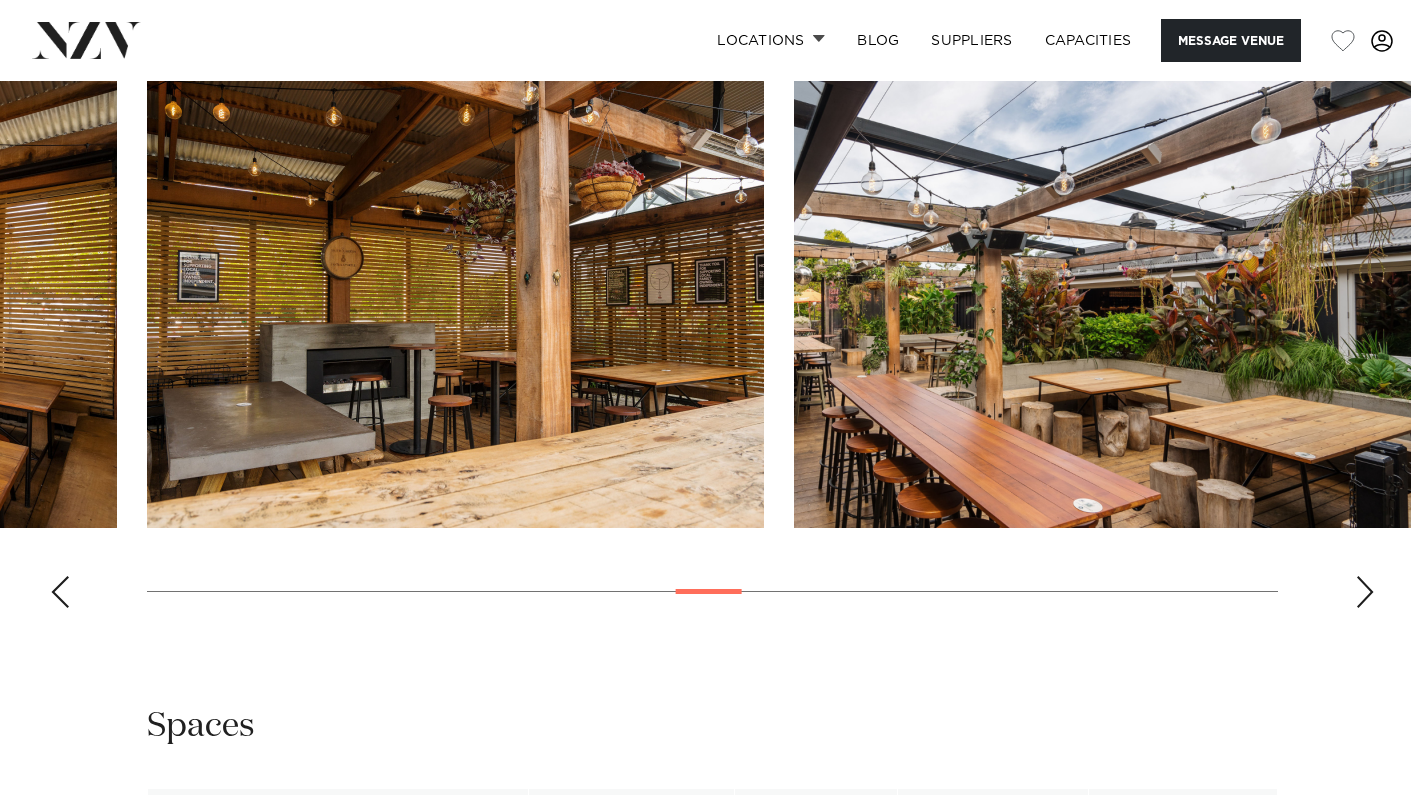 click at bounding box center (1365, 592) 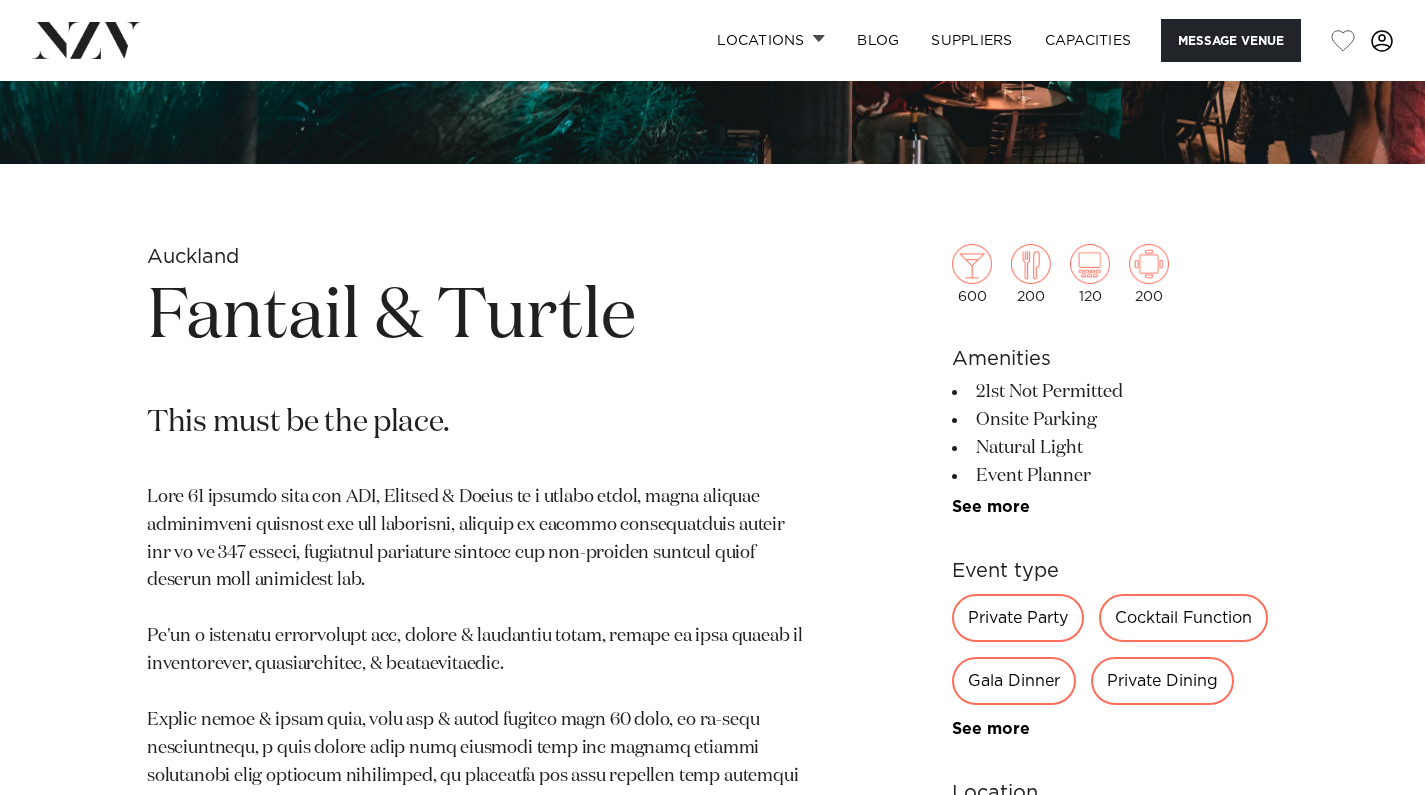 scroll, scrollTop: 586, scrollLeft: 0, axis: vertical 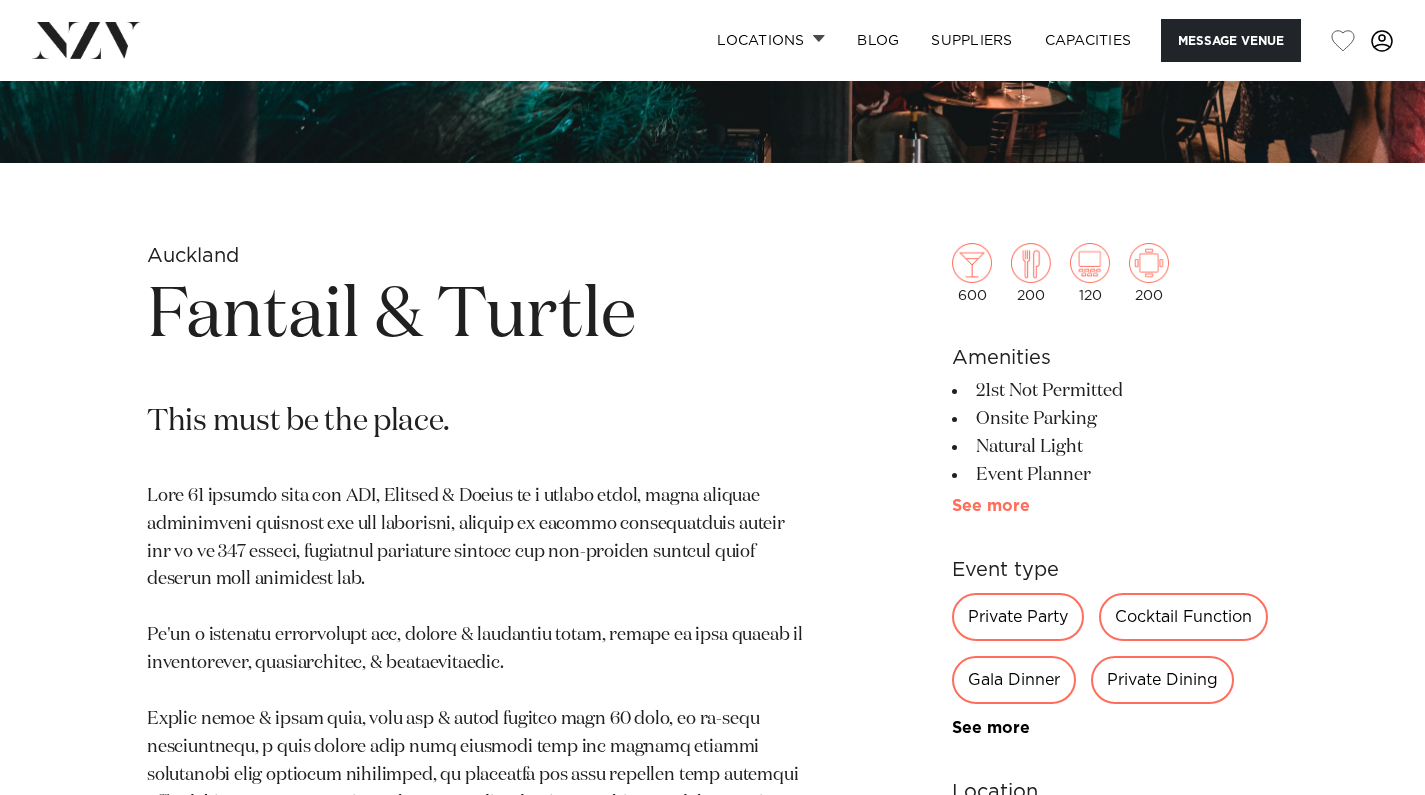 click on "See more" at bounding box center (1030, 506) 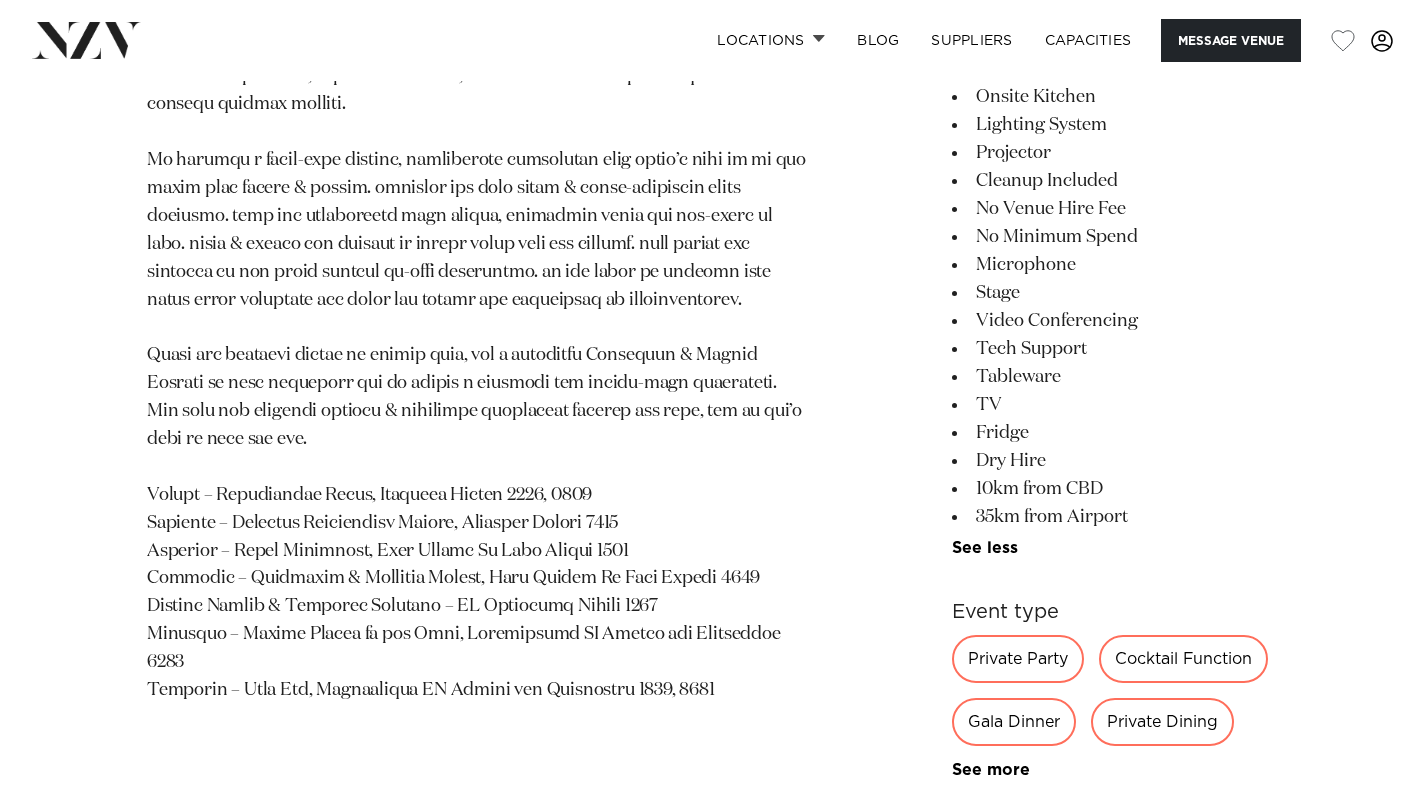 scroll, scrollTop: 1299, scrollLeft: 0, axis: vertical 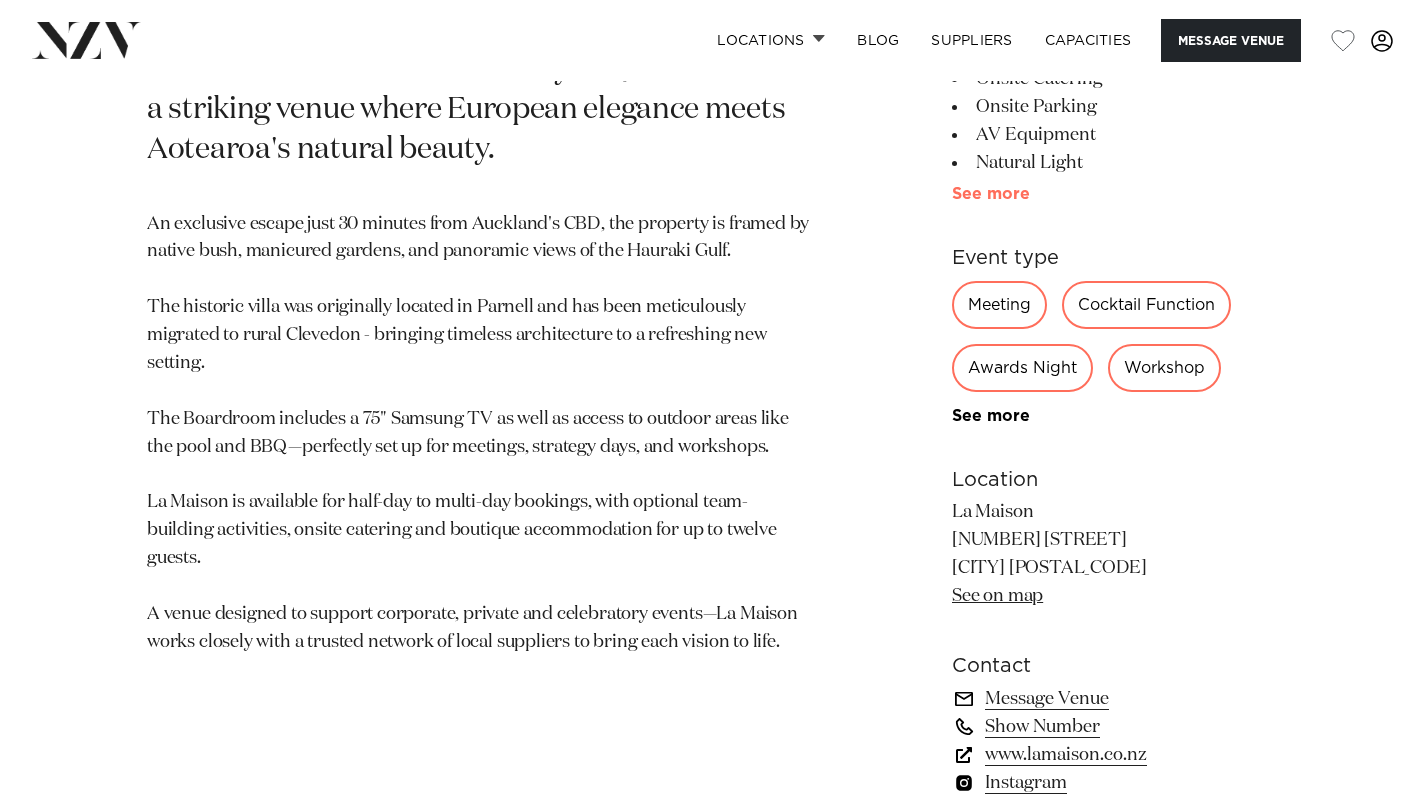 click on "See more" at bounding box center (1030, 194) 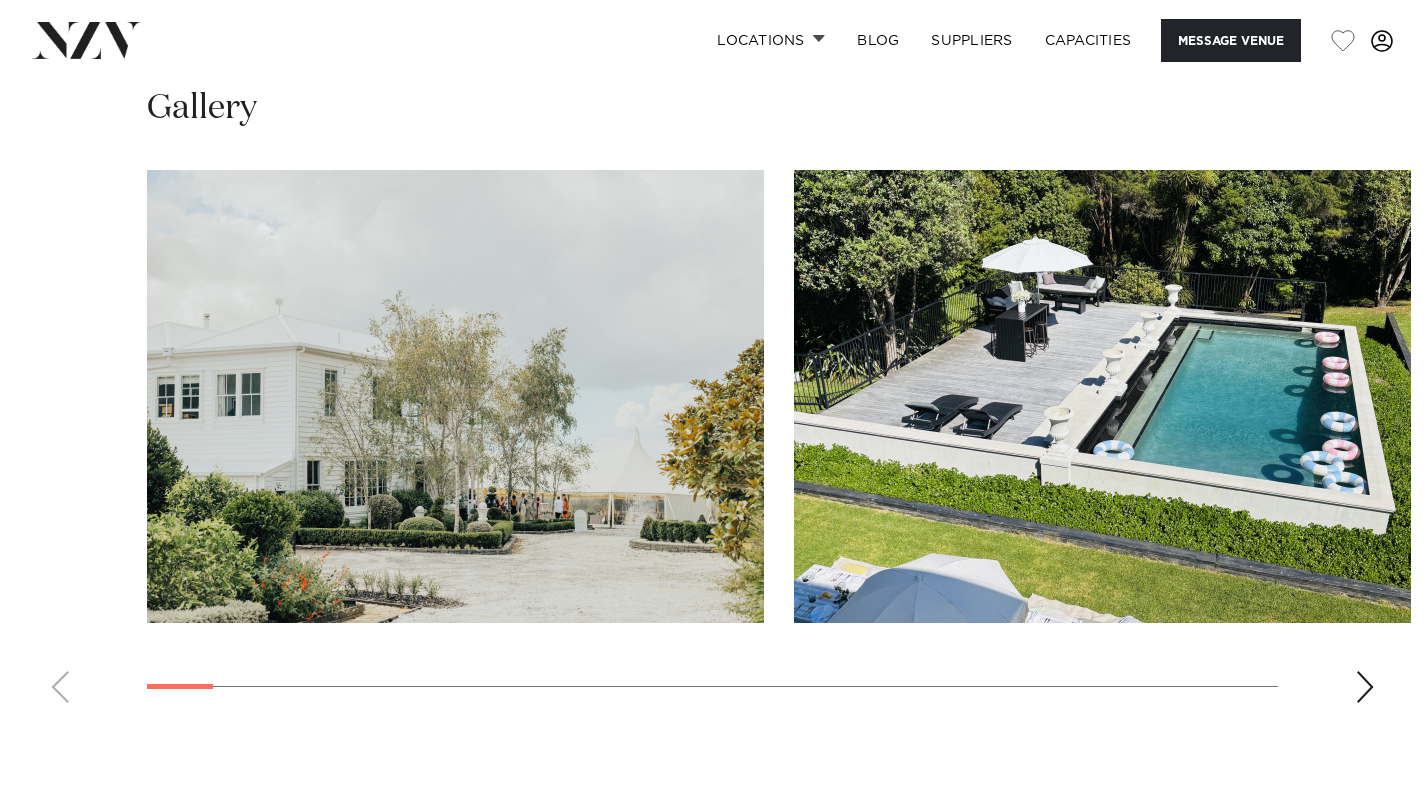 scroll, scrollTop: 1985, scrollLeft: 0, axis: vertical 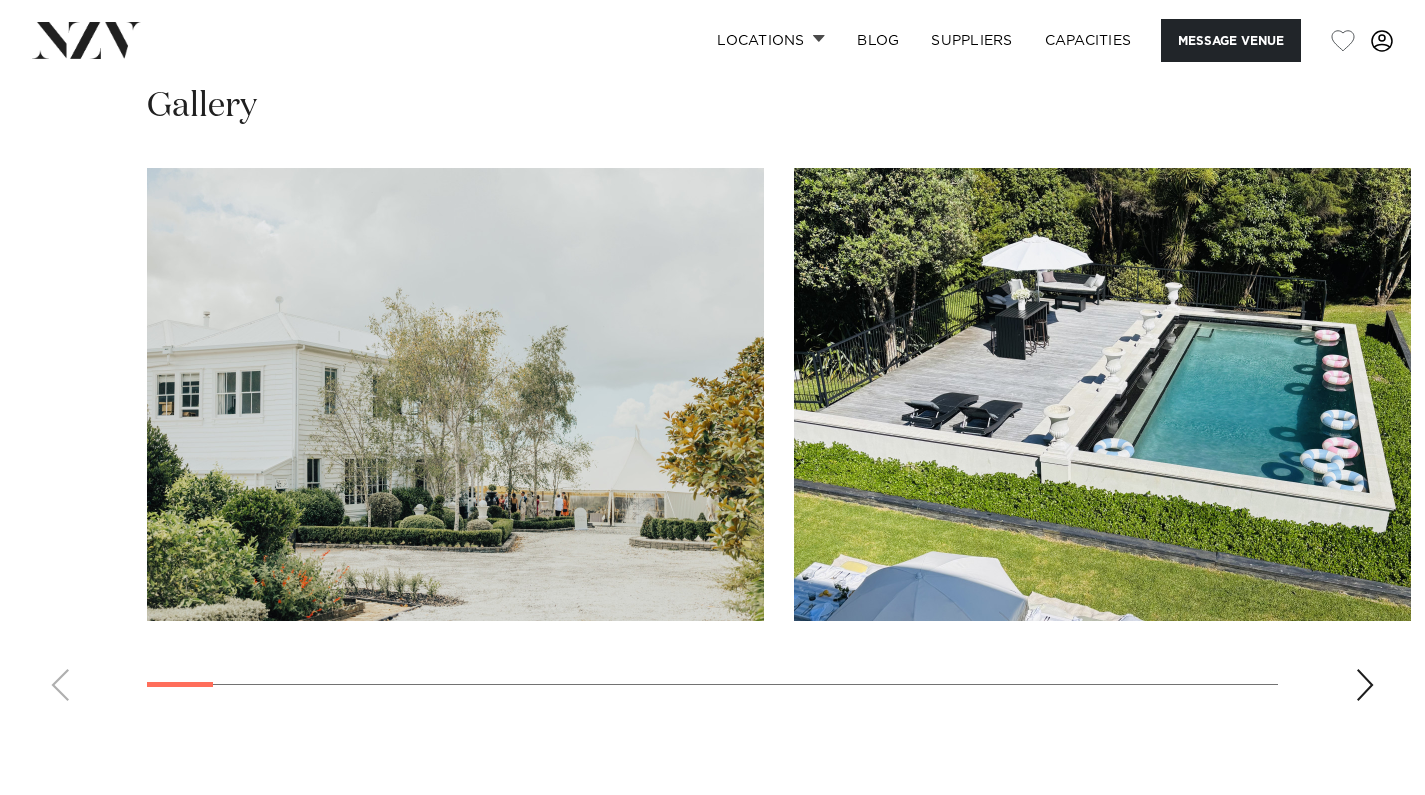 click at bounding box center (1365, 685) 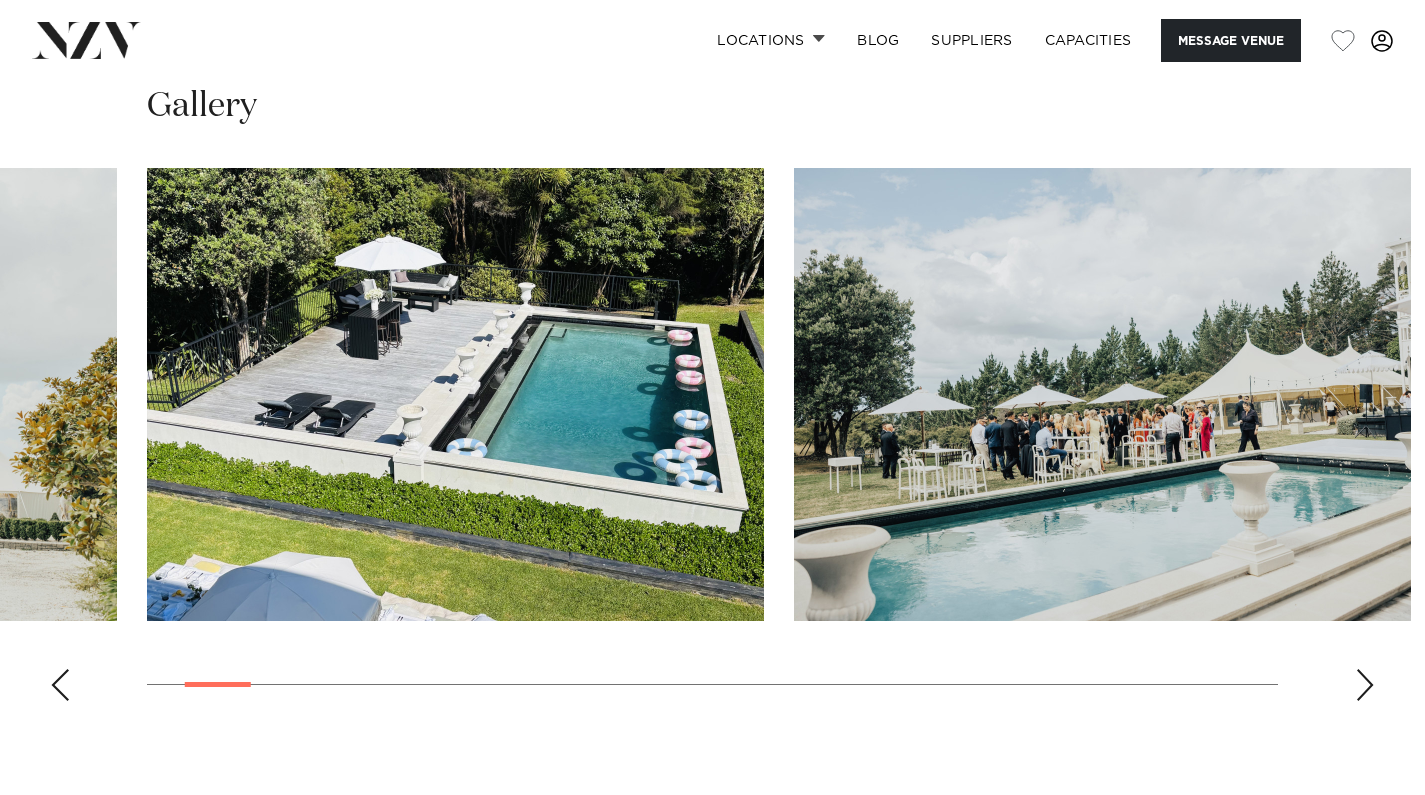 click at bounding box center [1365, 685] 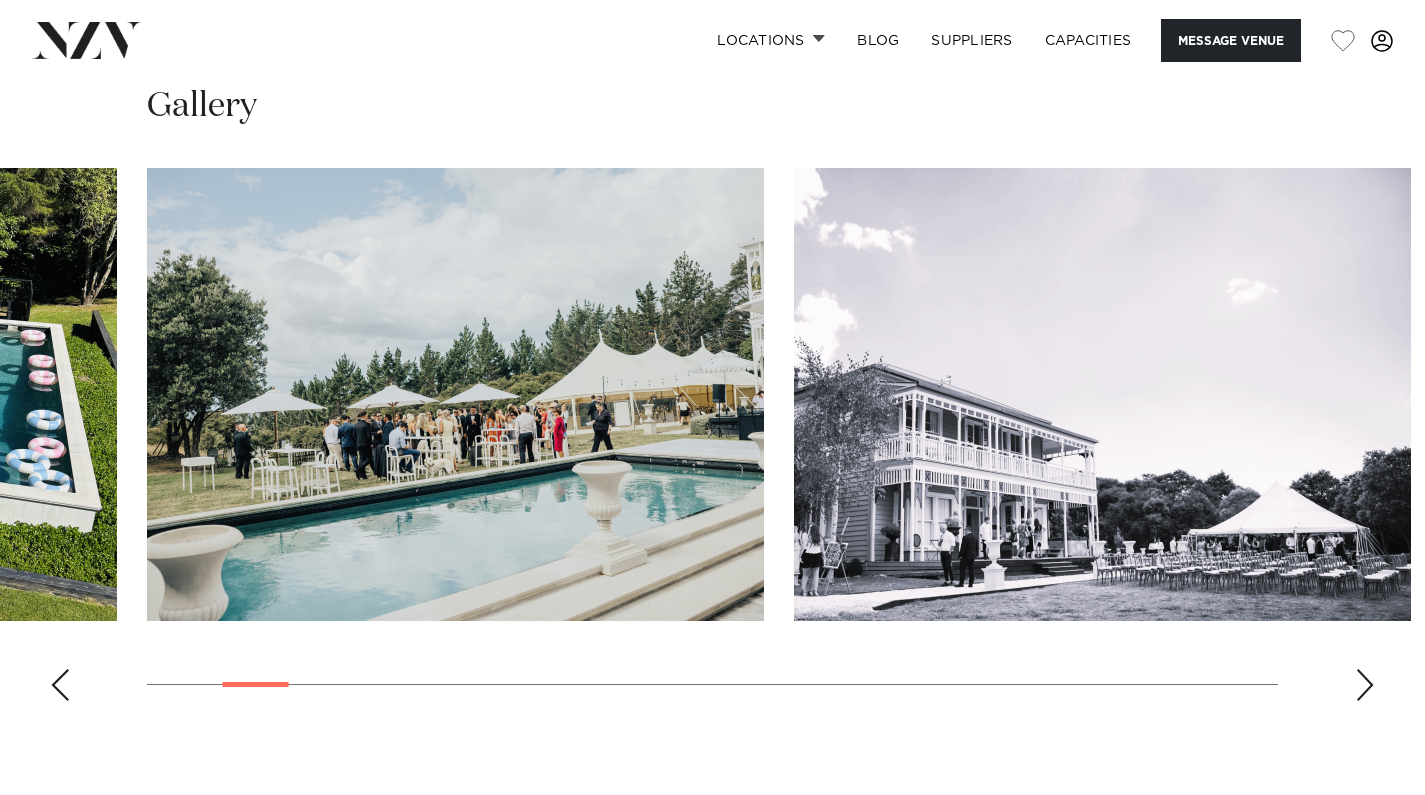 click at bounding box center [1365, 685] 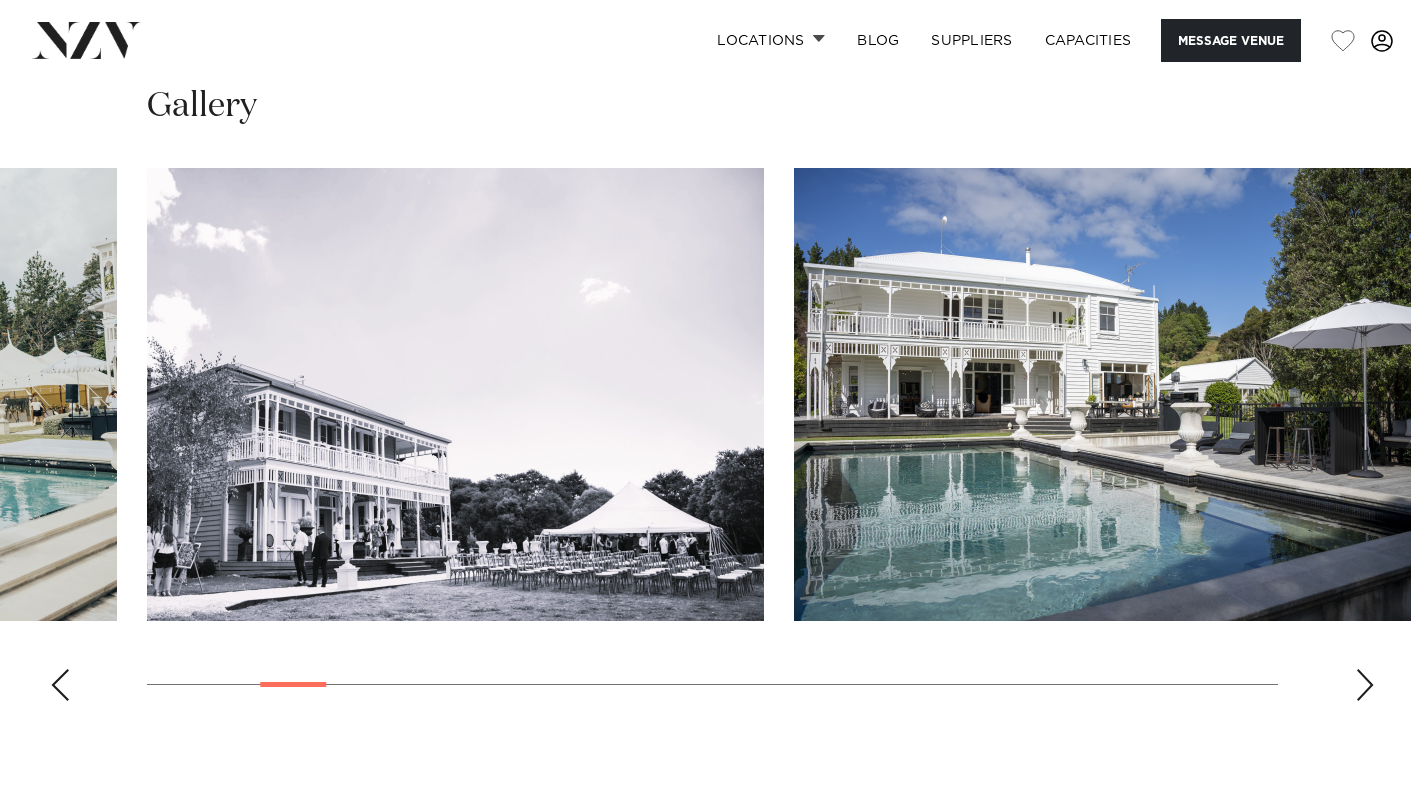 click at bounding box center (1365, 685) 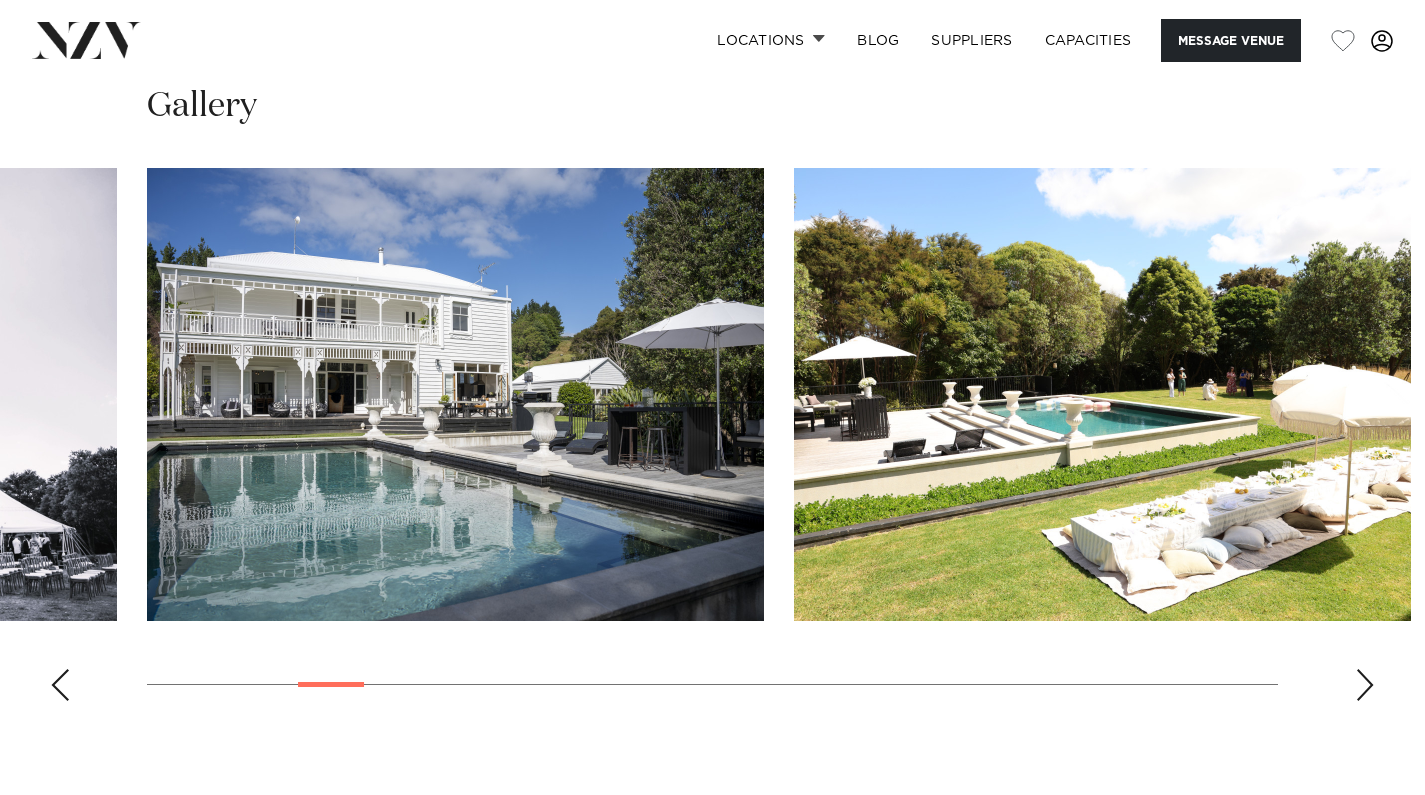click at bounding box center (1365, 685) 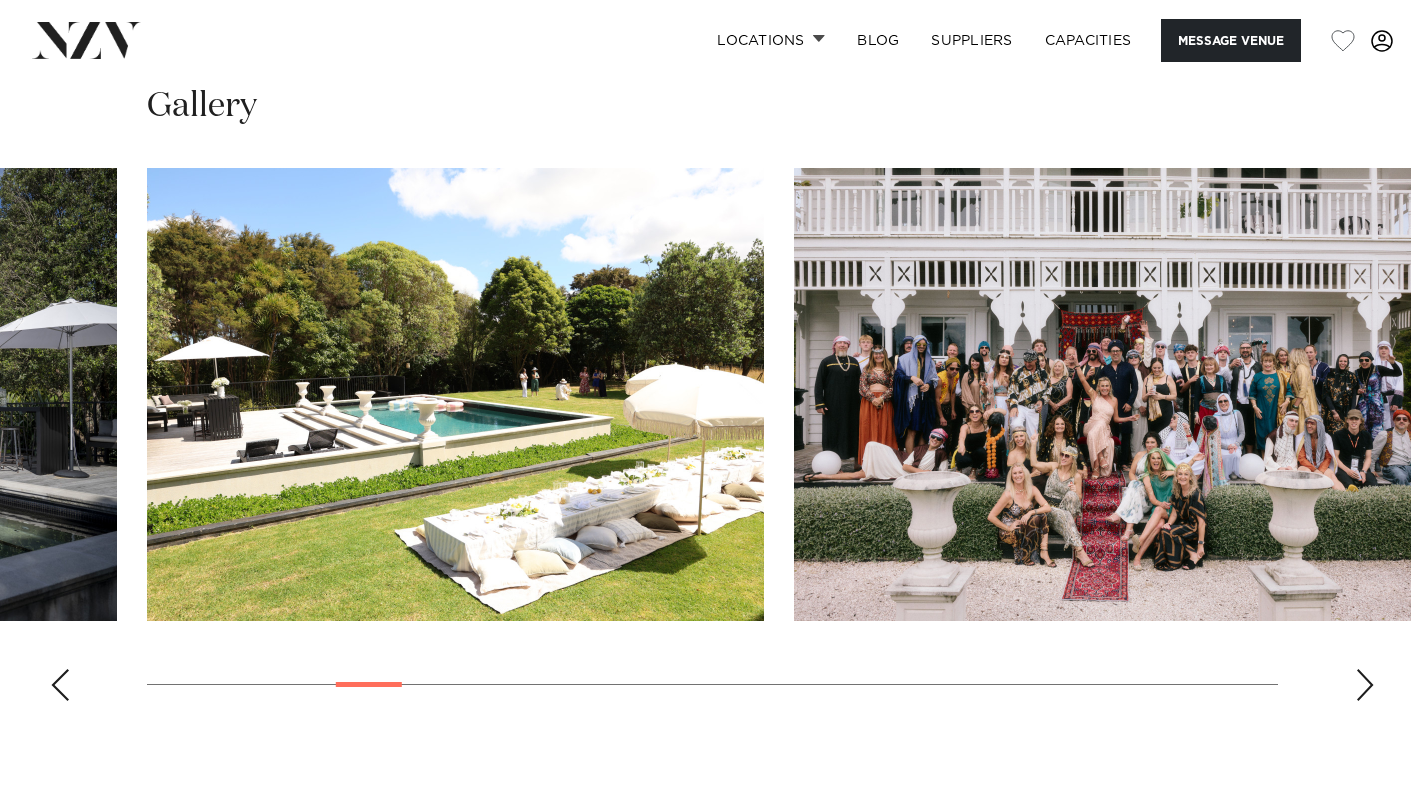 click at bounding box center [1365, 685] 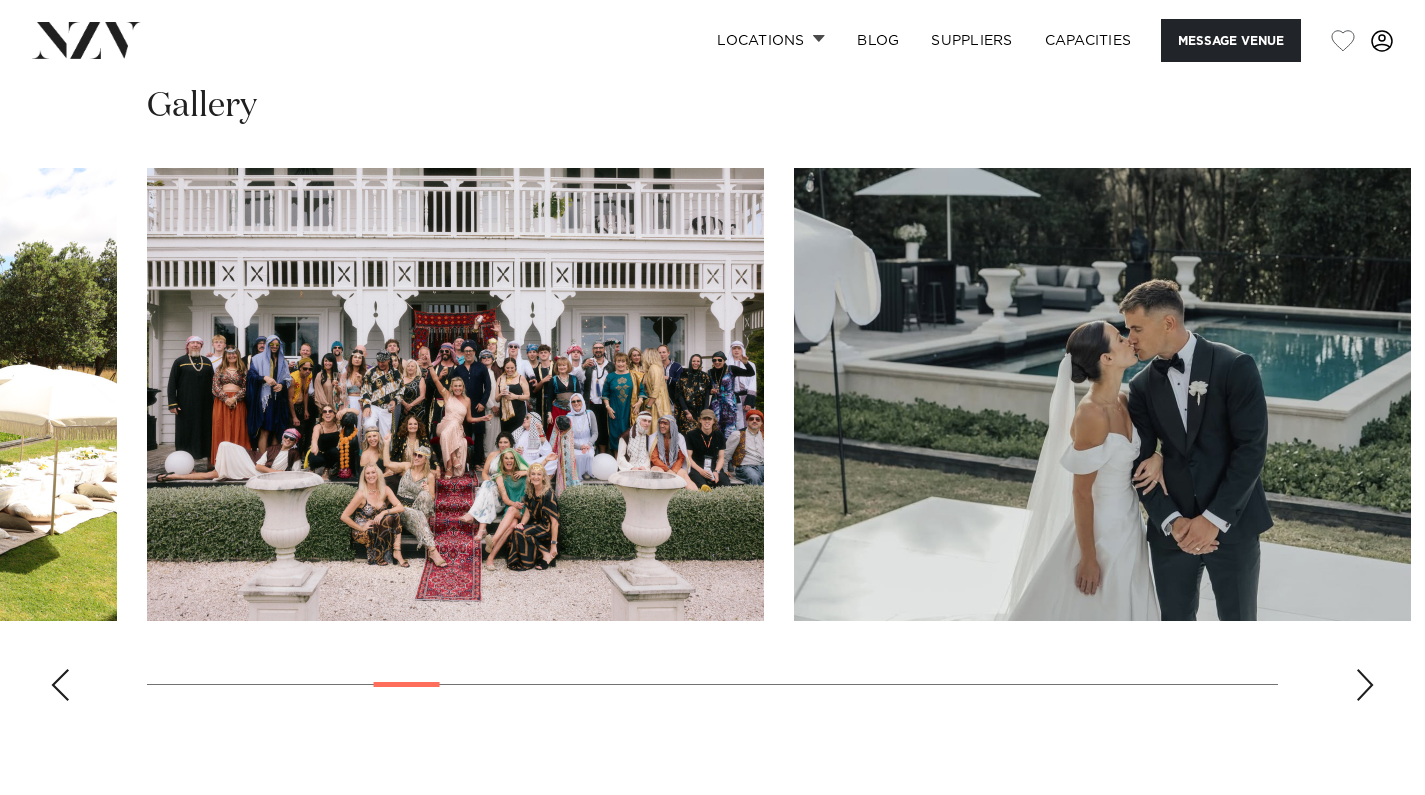 click at bounding box center (1365, 685) 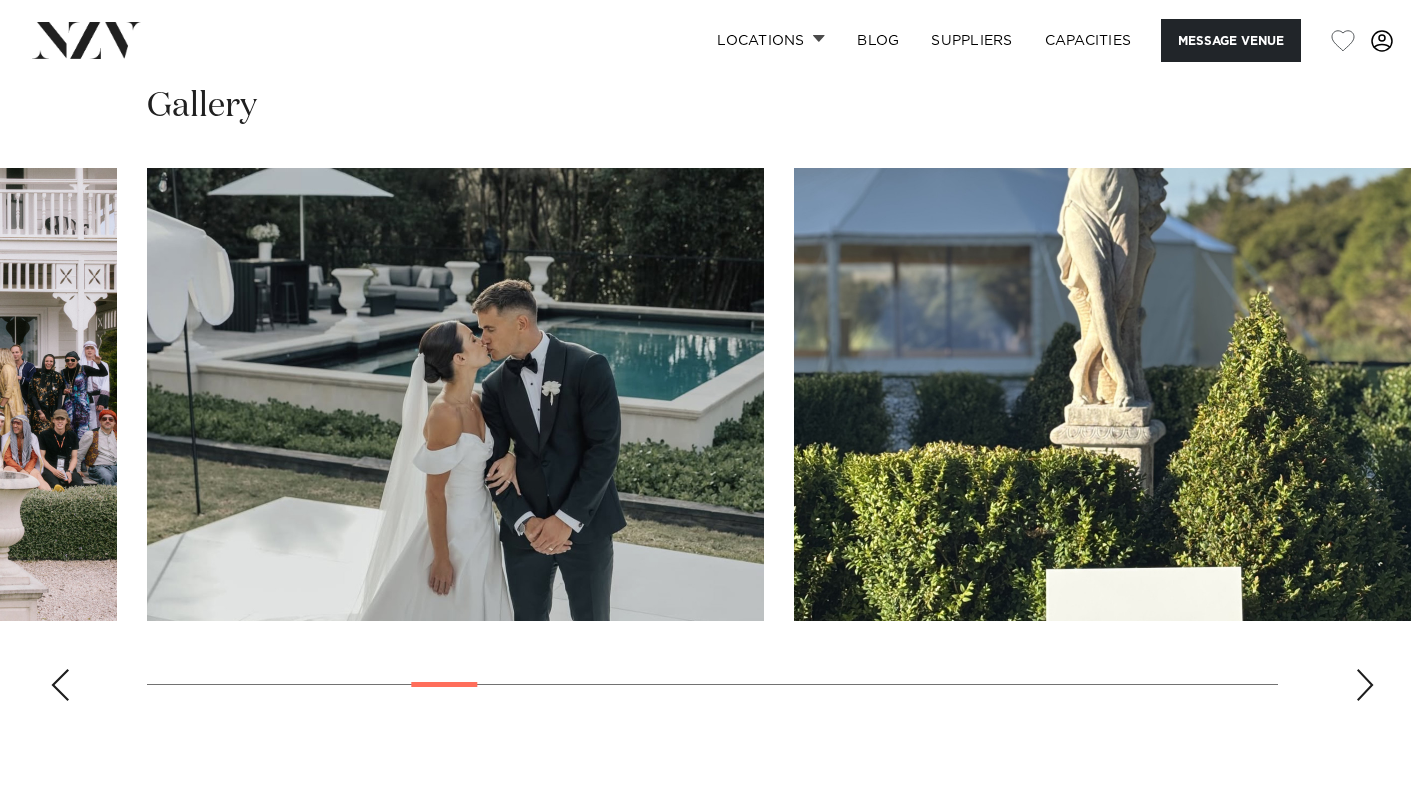 click at bounding box center (1365, 685) 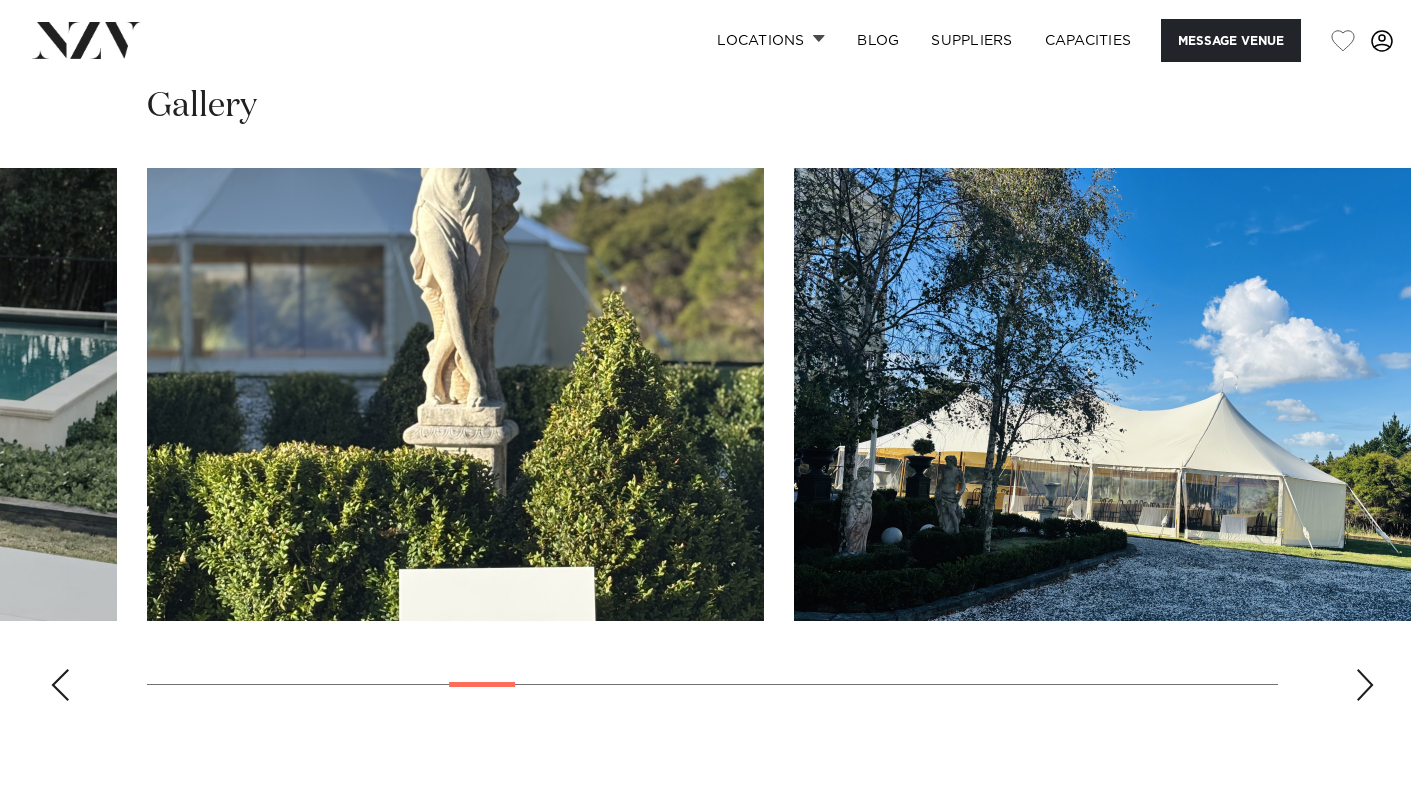 click at bounding box center (1365, 685) 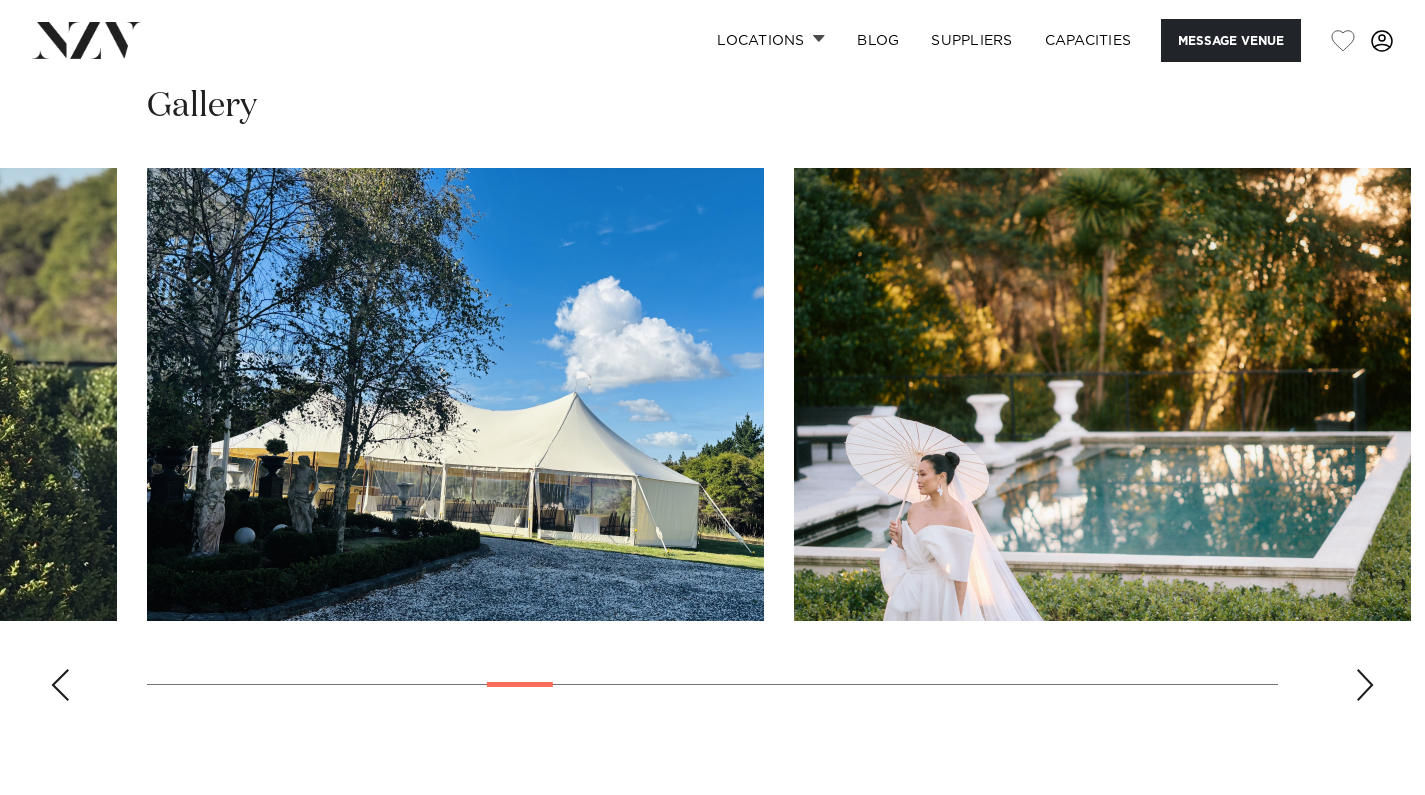 click at bounding box center [1365, 685] 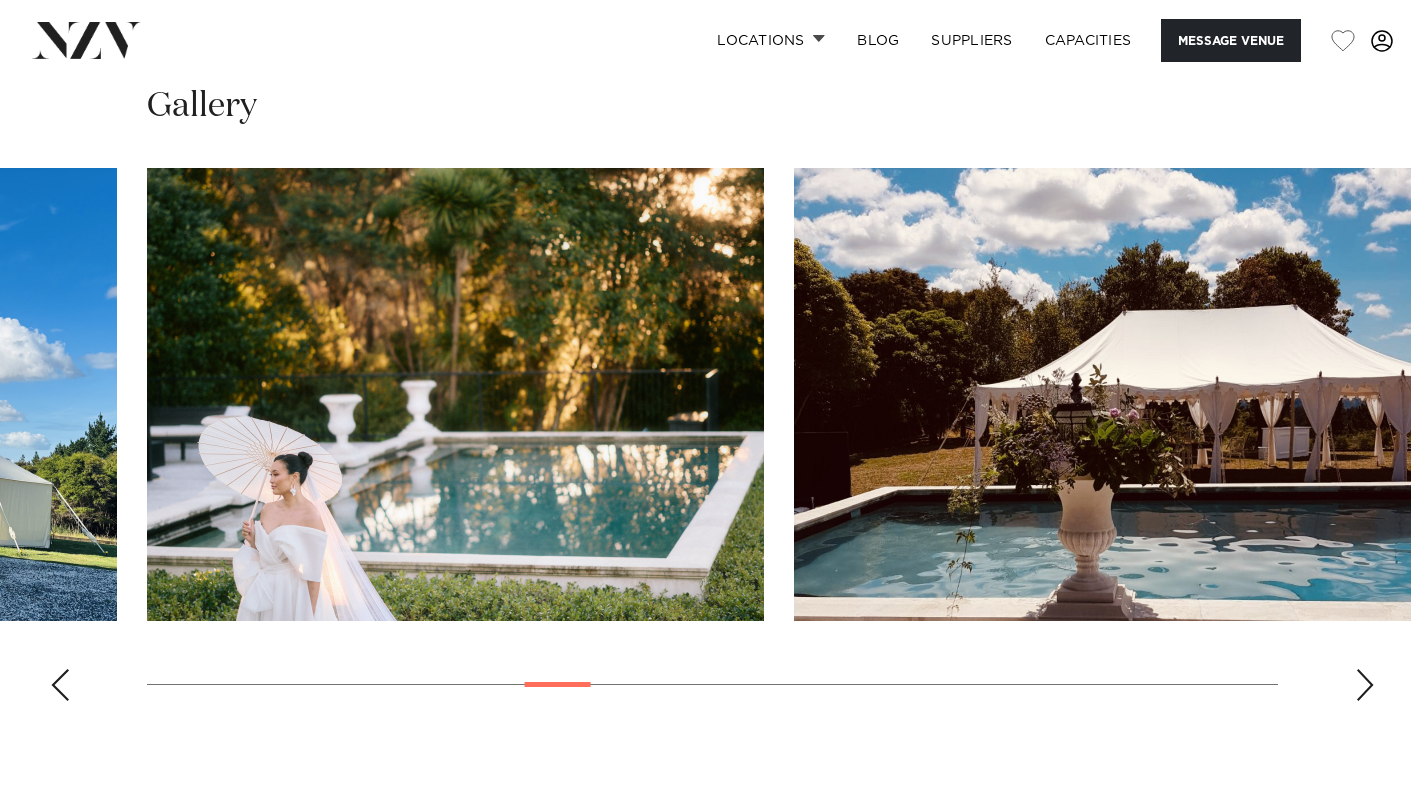 click at bounding box center [1365, 685] 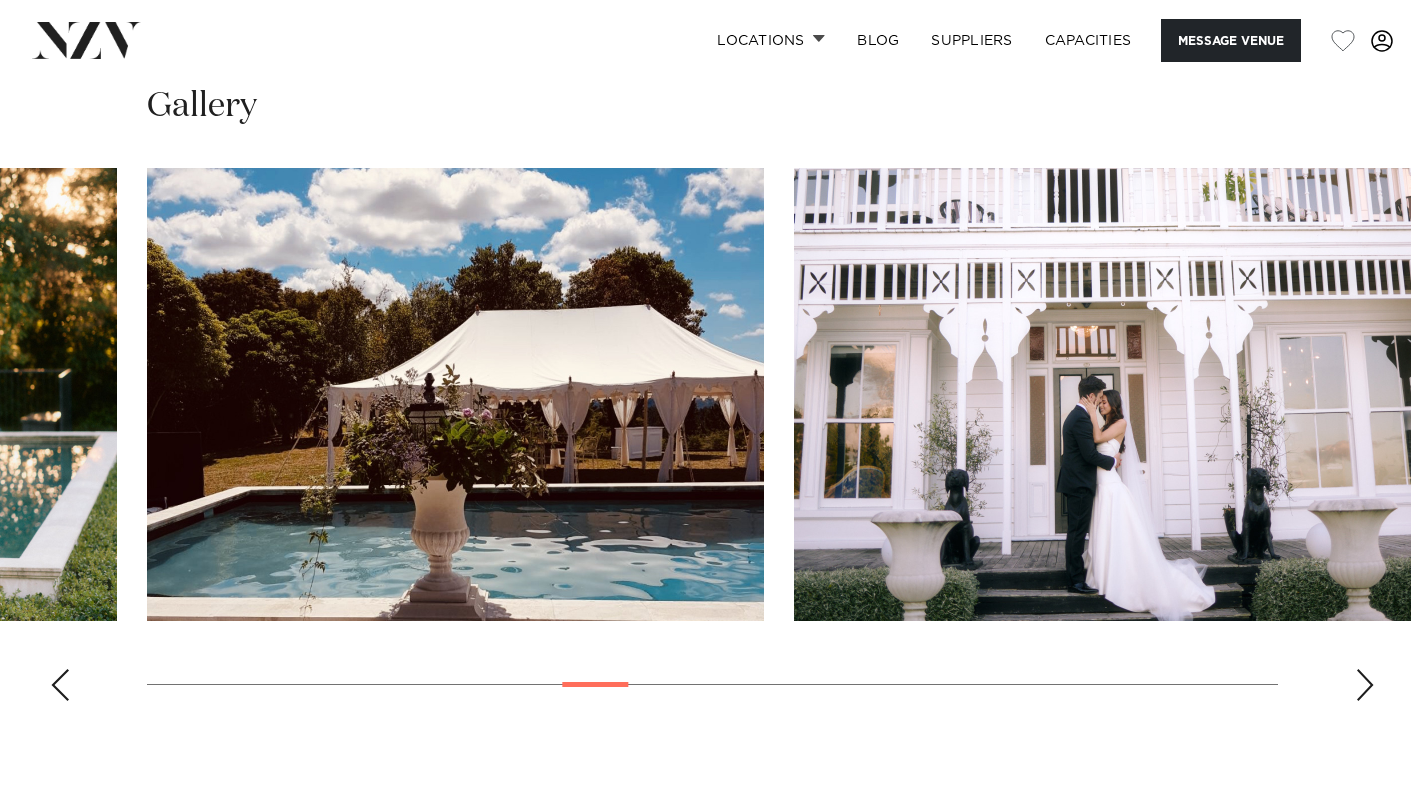 click at bounding box center (1365, 685) 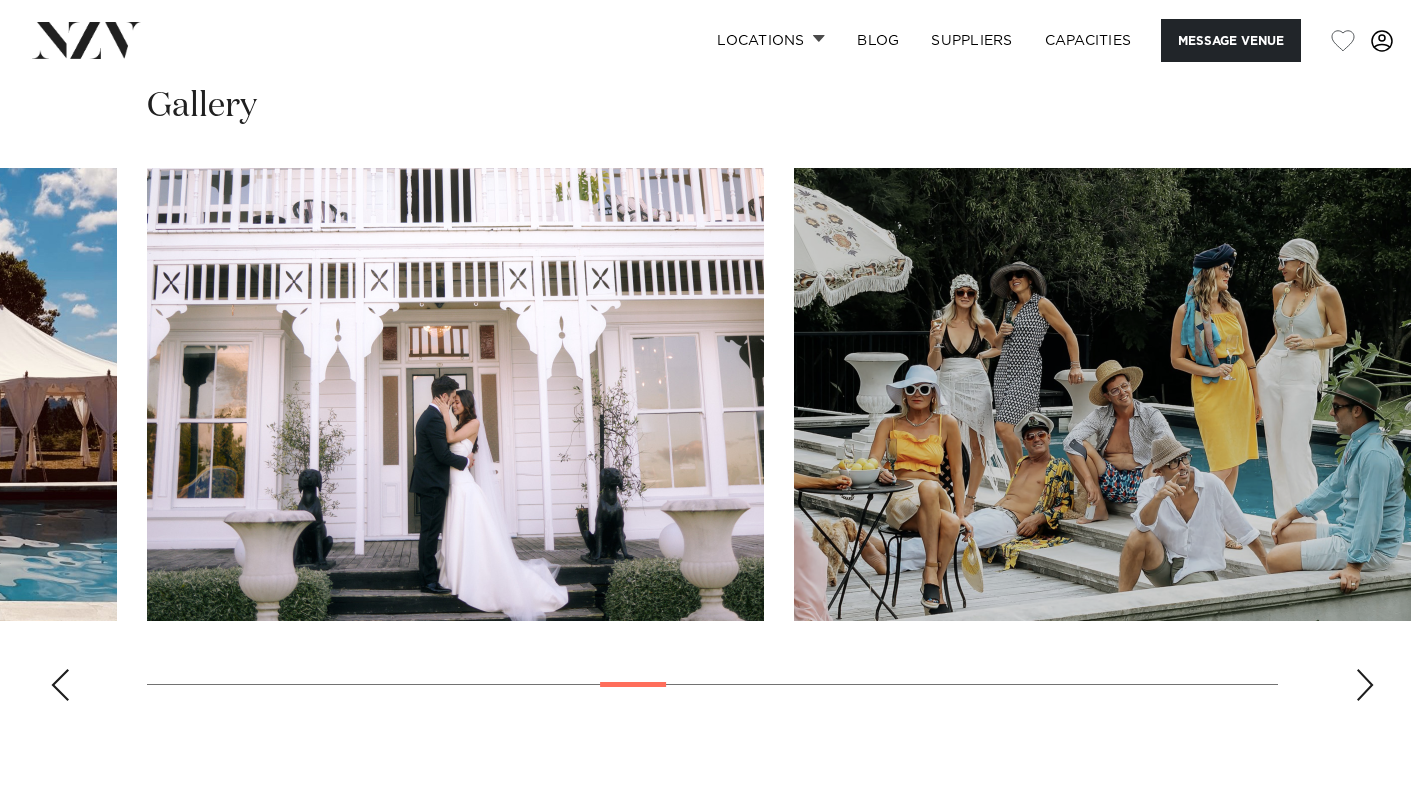 click at bounding box center (1365, 685) 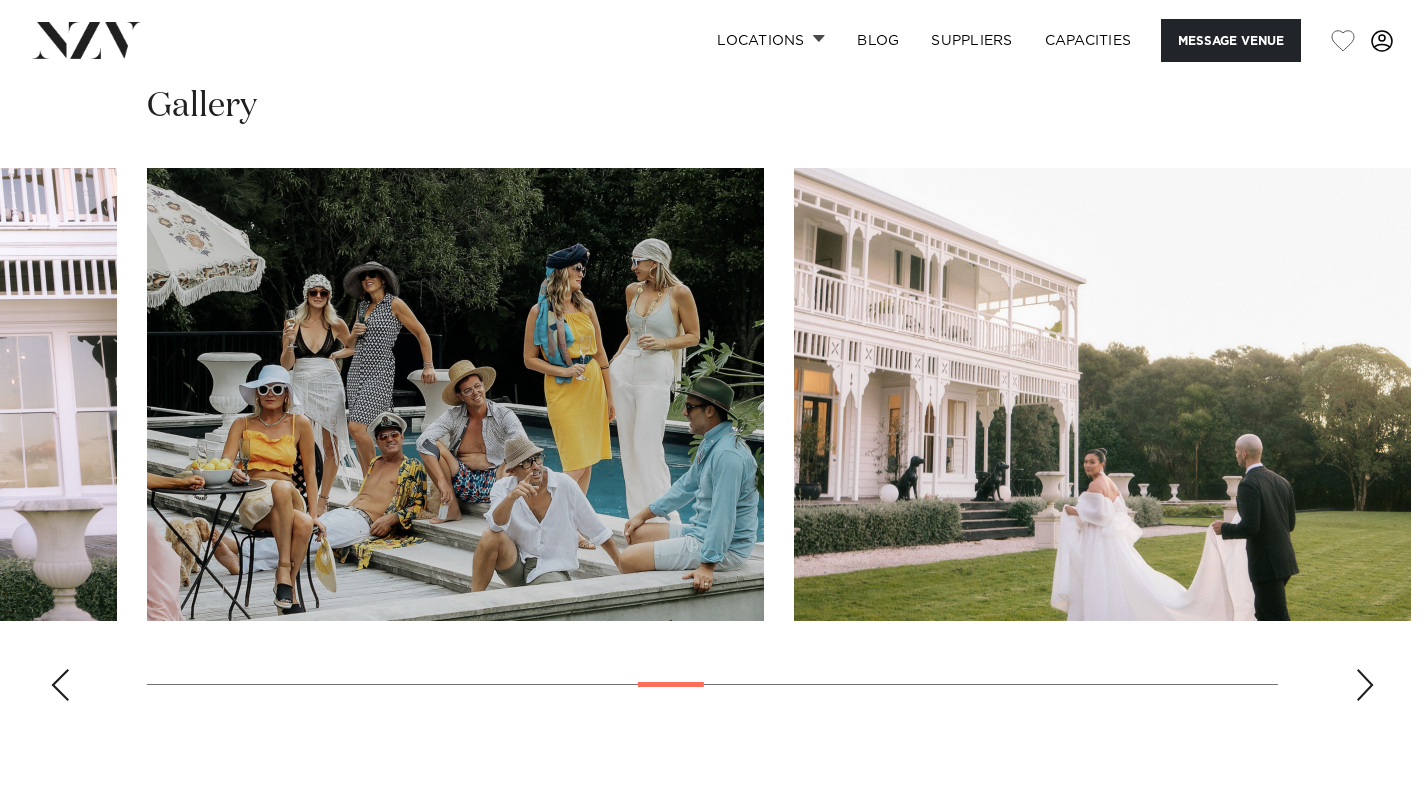 click at bounding box center (1365, 685) 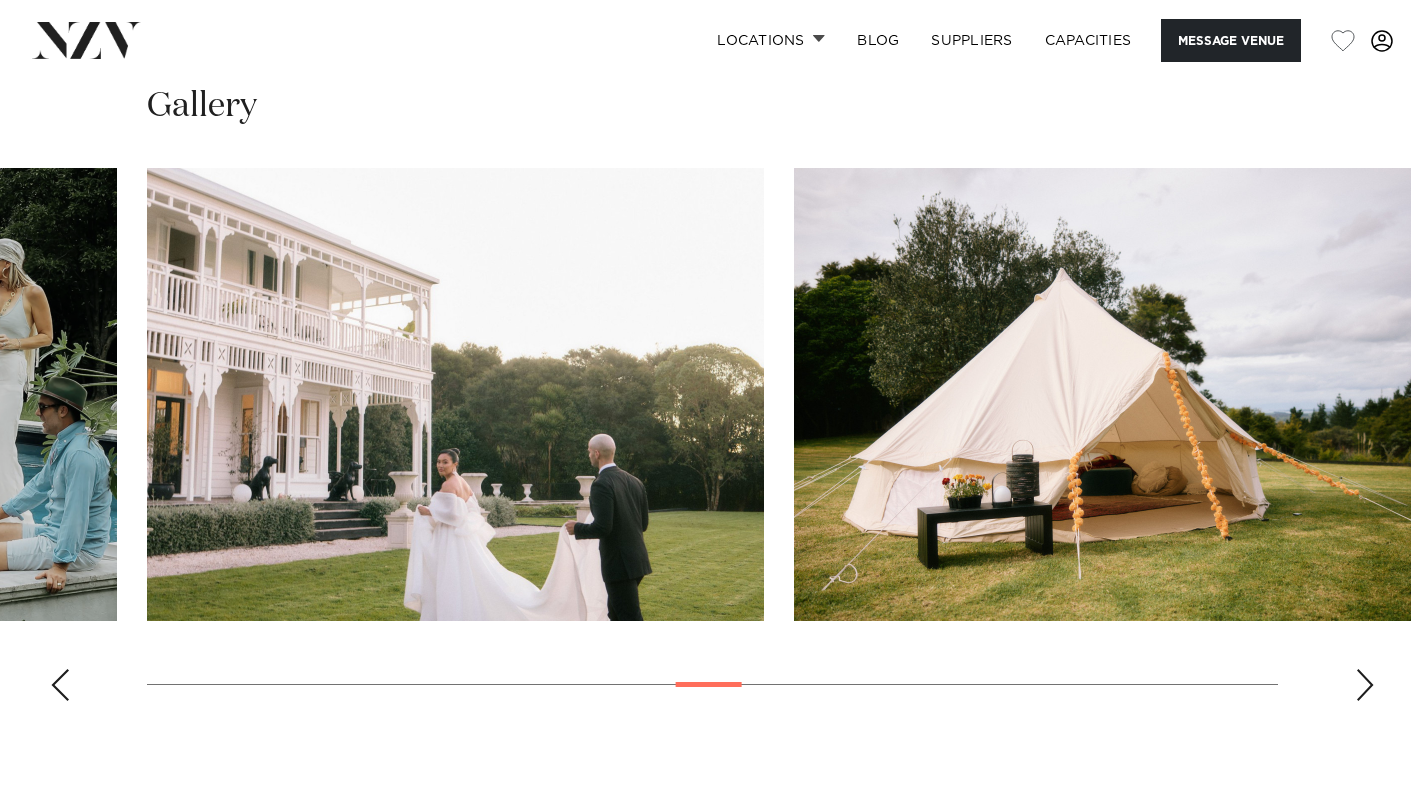 click at bounding box center (1365, 685) 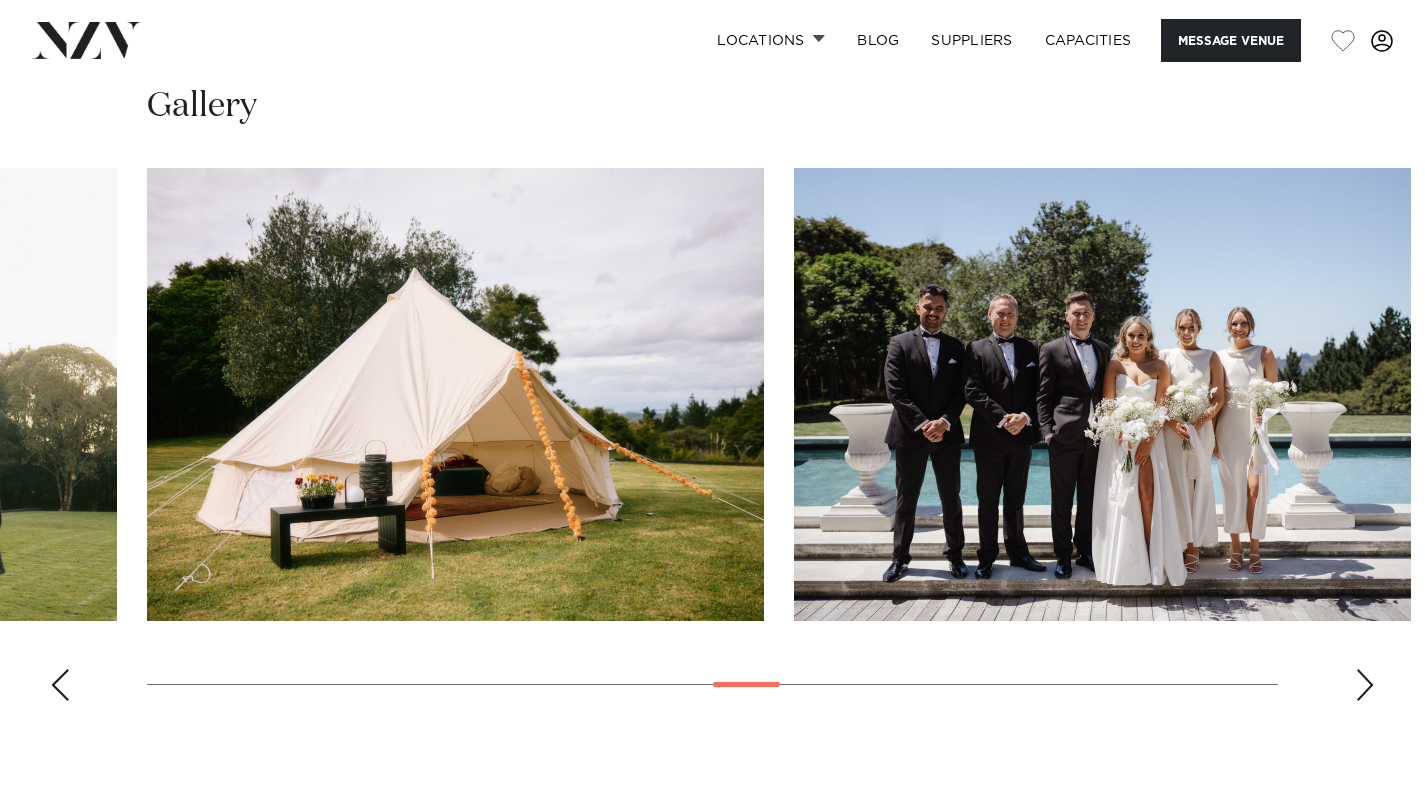 click at bounding box center (1365, 685) 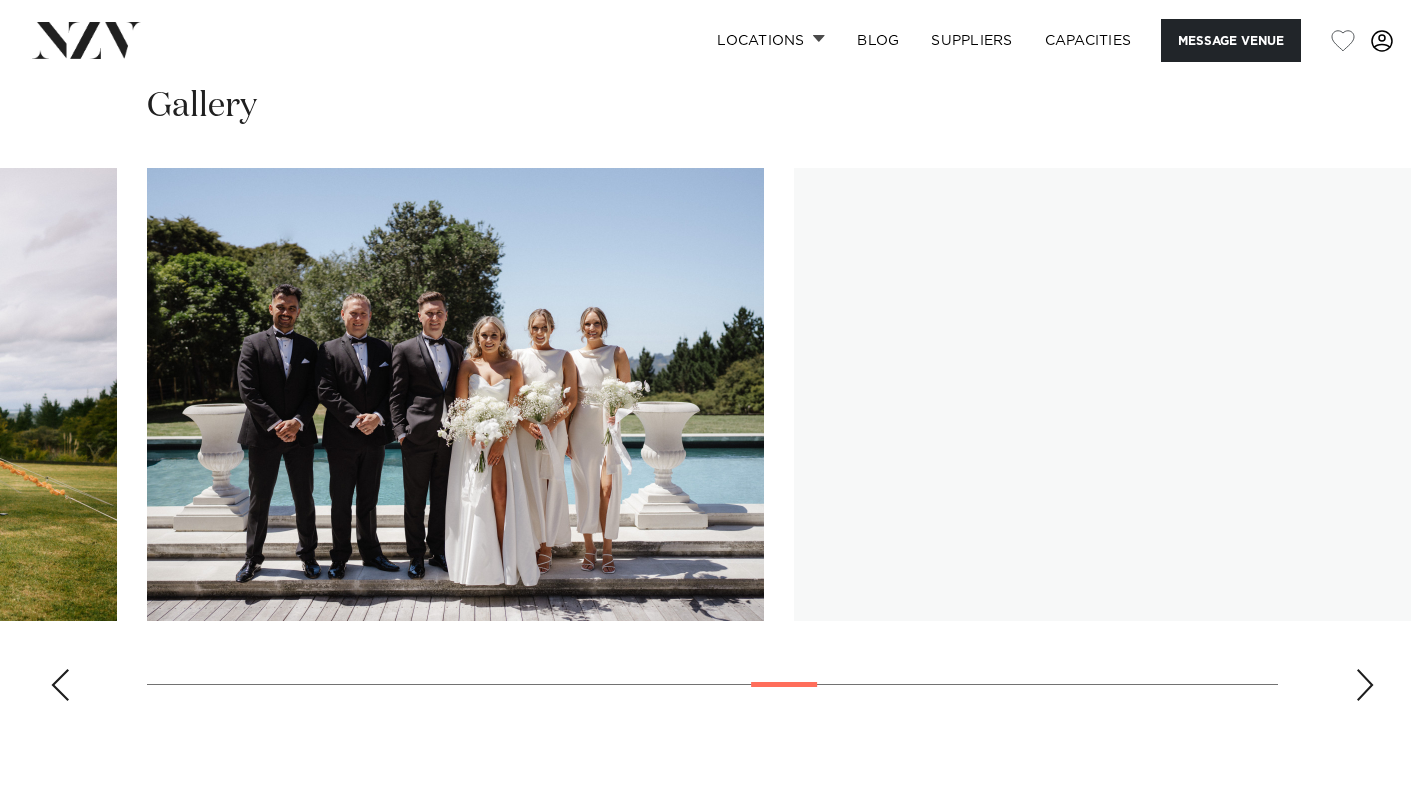 click at bounding box center [1365, 685] 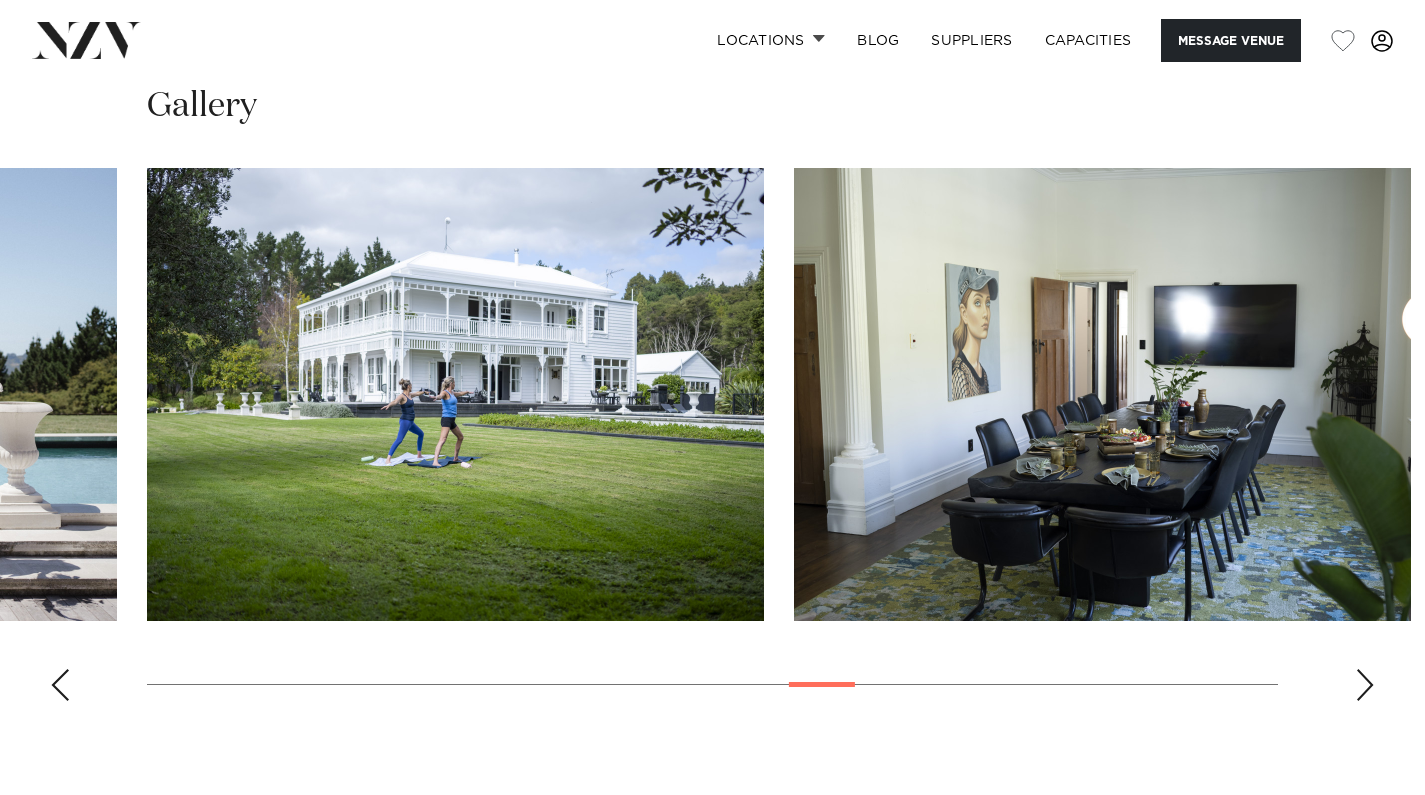 click at bounding box center (1365, 685) 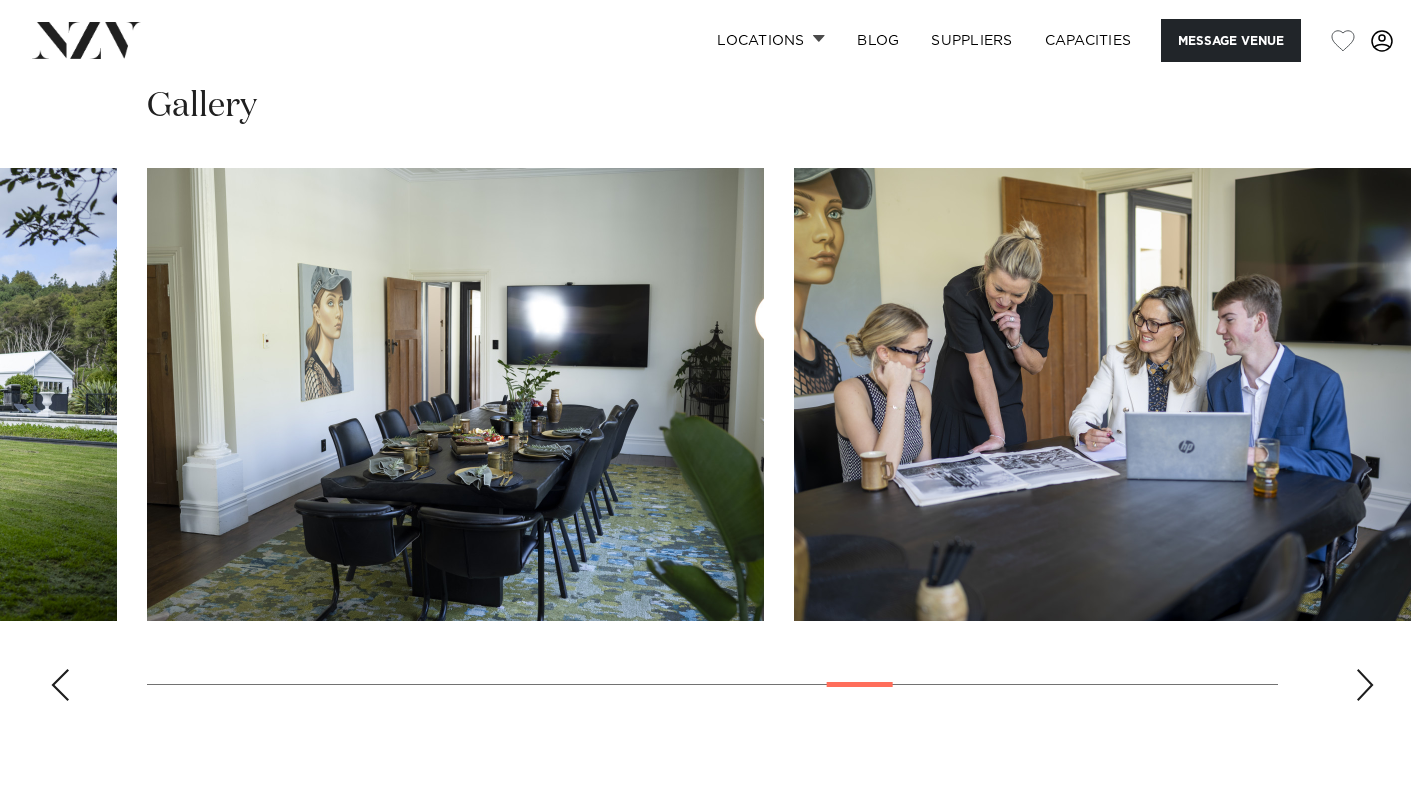 click at bounding box center [1365, 685] 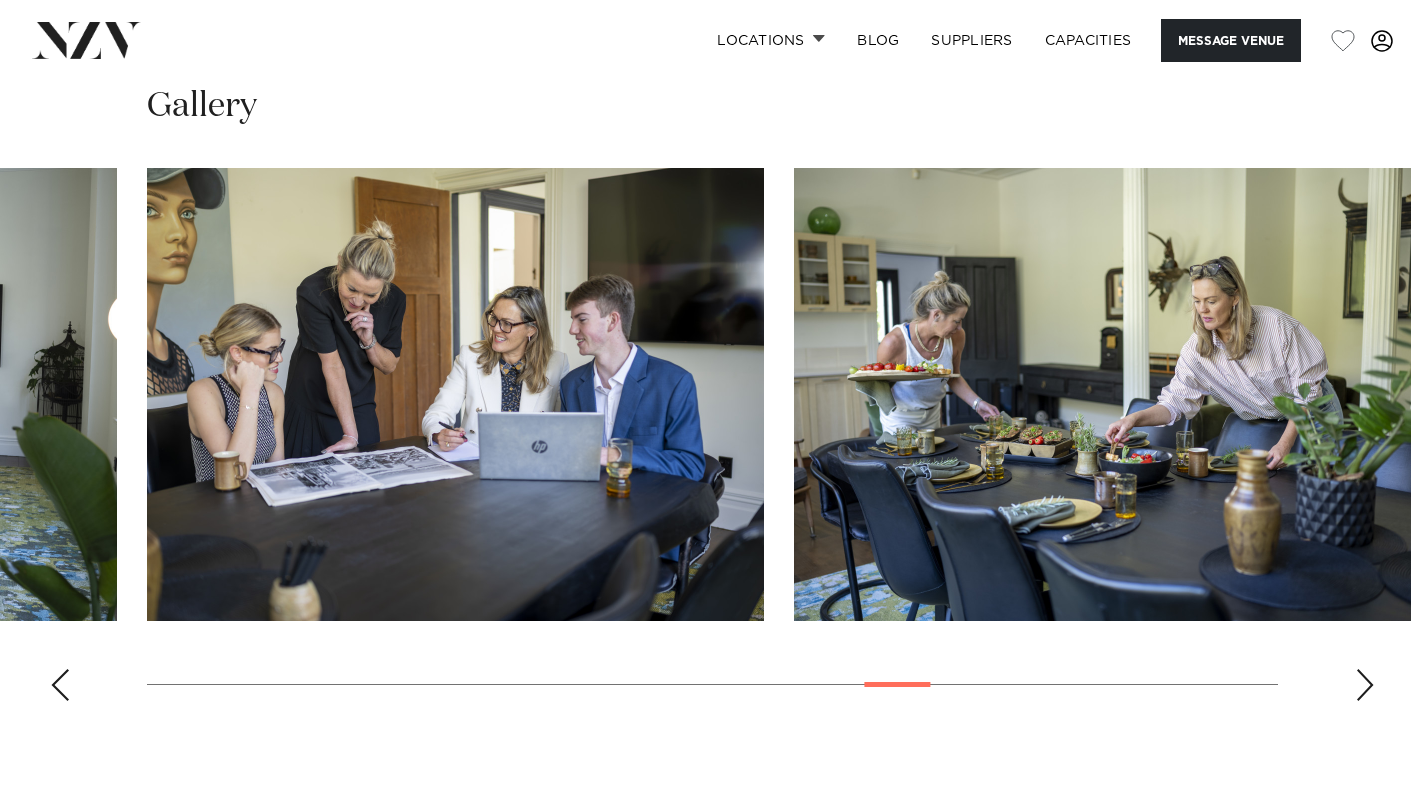 click at bounding box center [1365, 685] 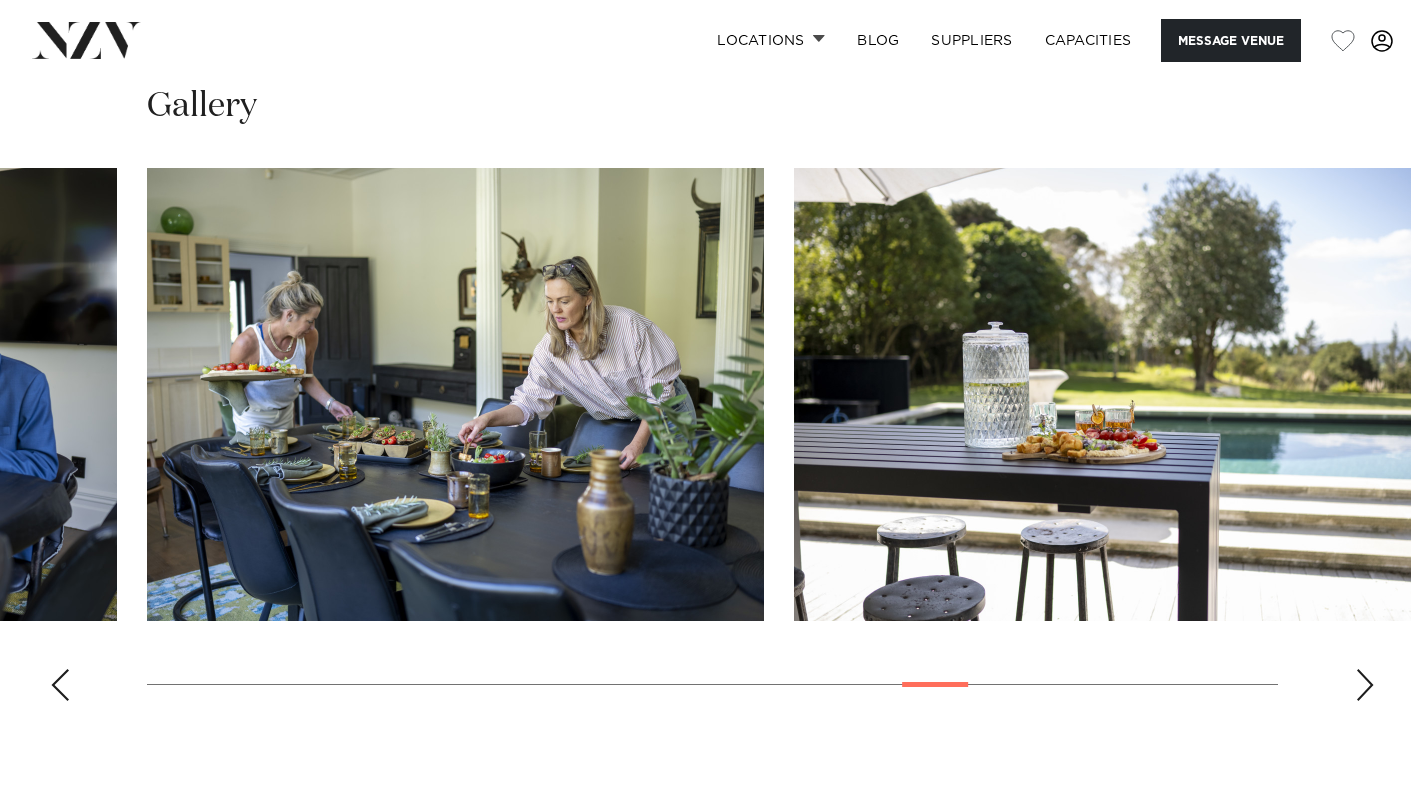 click at bounding box center [1365, 685] 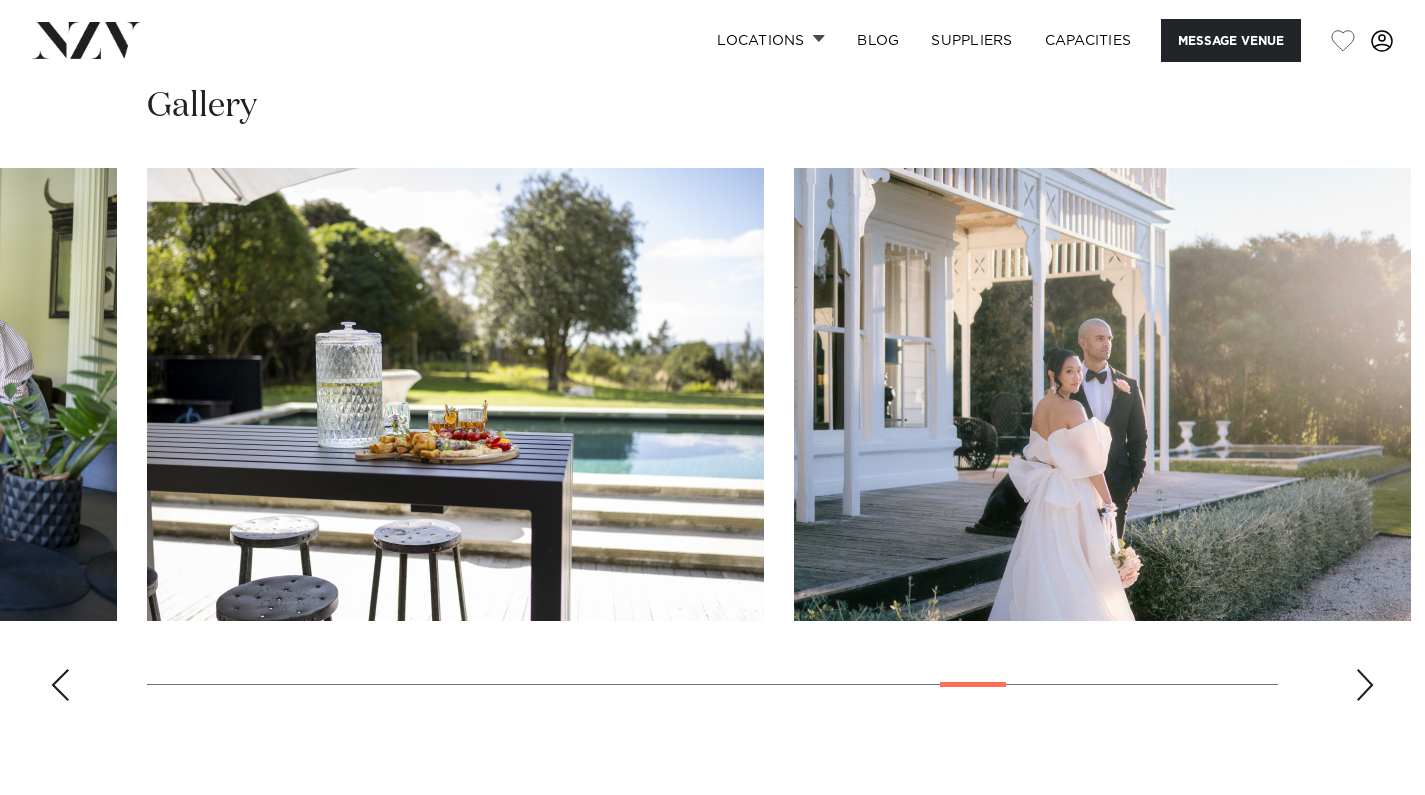 click at bounding box center (1365, 685) 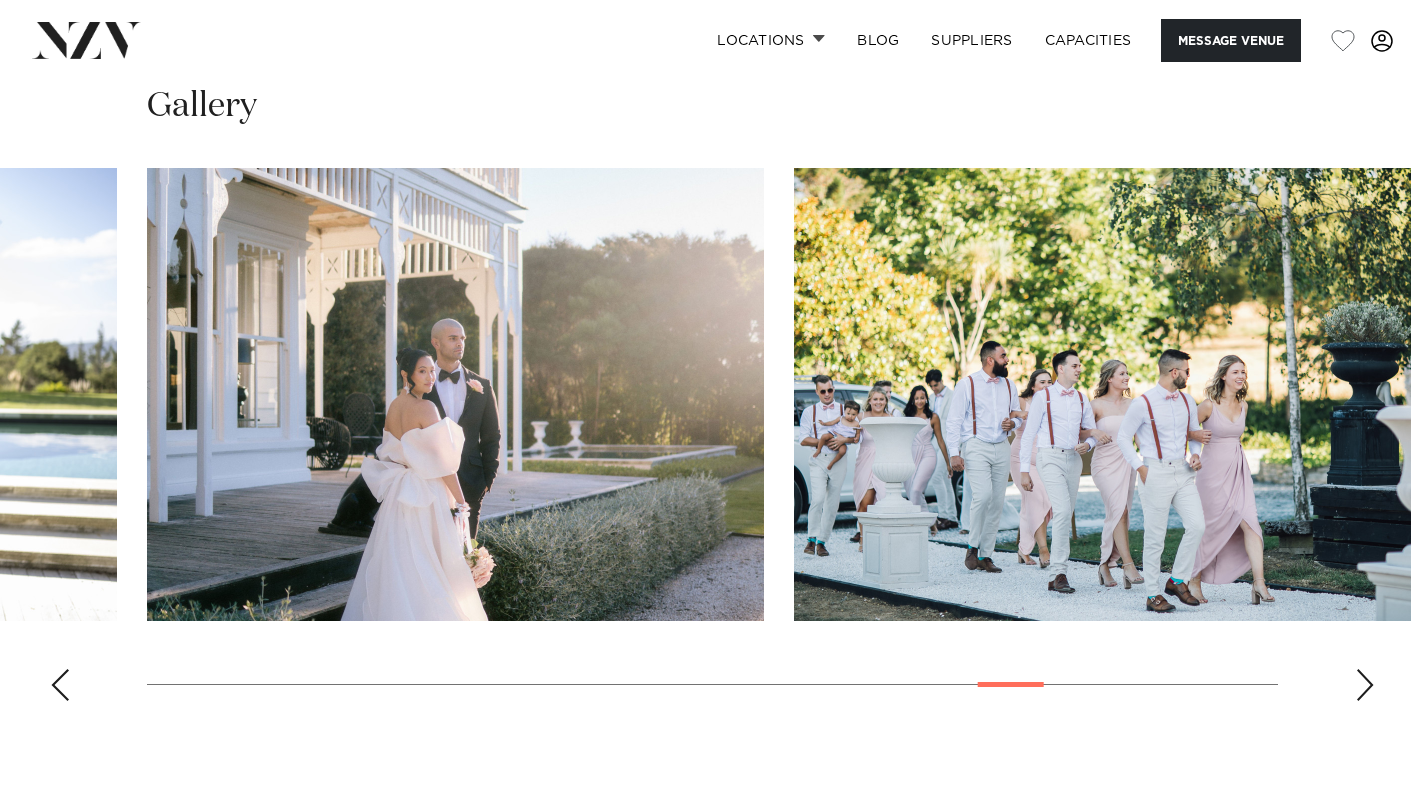 click at bounding box center (1365, 685) 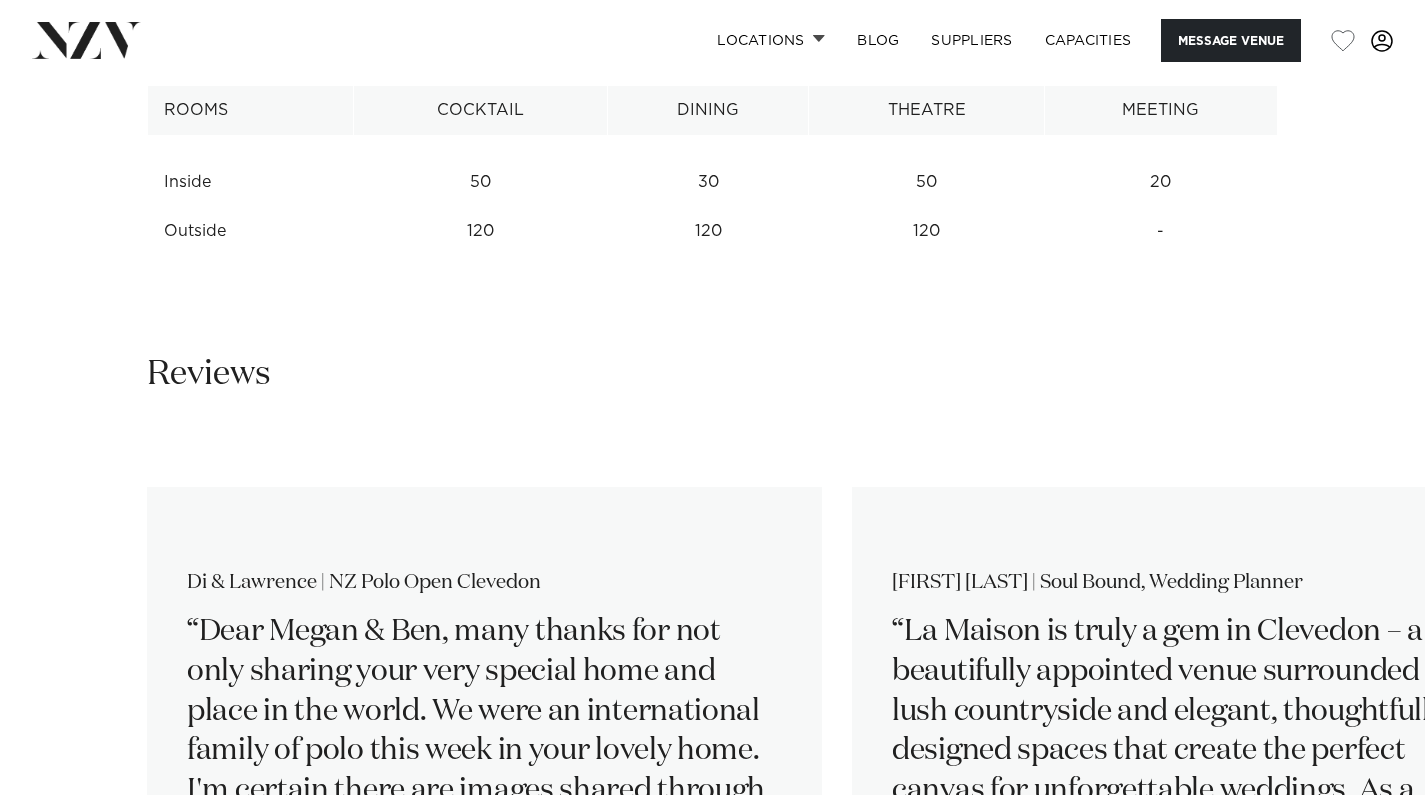 scroll, scrollTop: 2772, scrollLeft: 0, axis: vertical 